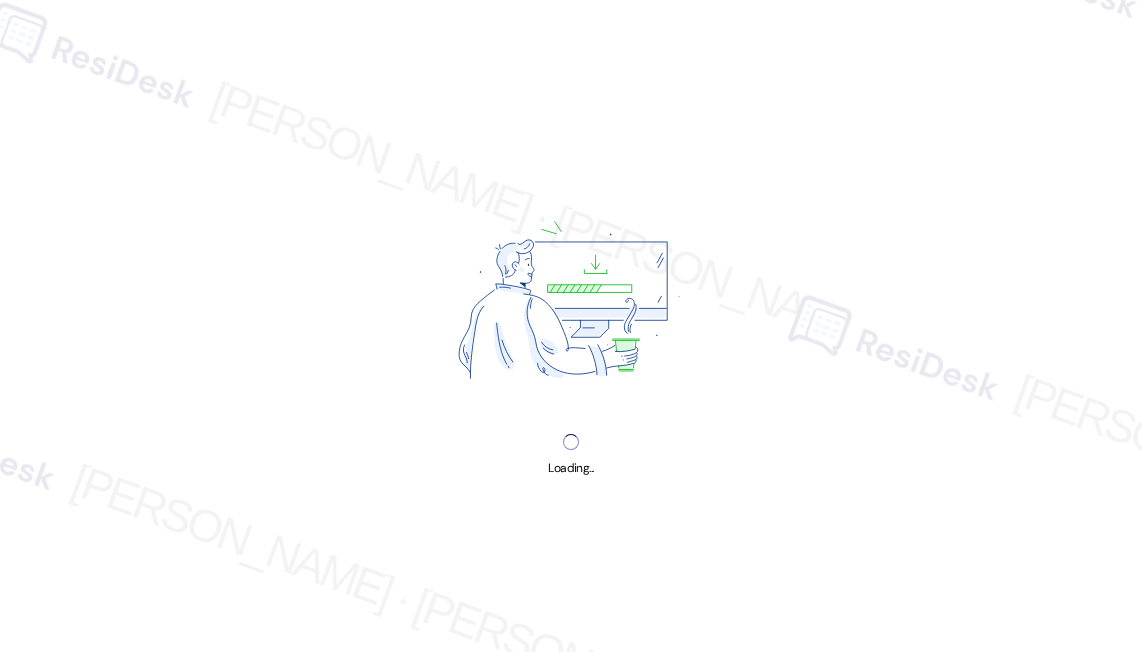scroll, scrollTop: 0, scrollLeft: 0, axis: both 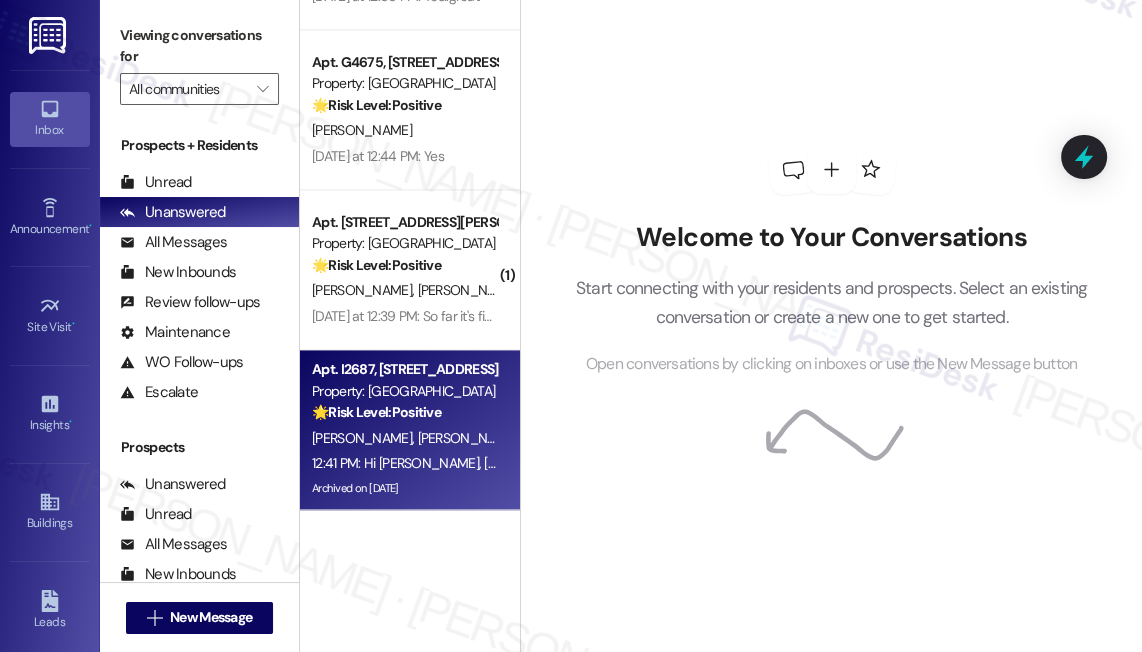 click on "12:41 PM: Hi [PERSON_NAME], [PERSON_NAME] and [PERSON_NAME]! We're so glad you chose [GEOGRAPHIC_DATA]! We would love to improve your move-in experience. If you could improve one thing about our move-in process, what would it be? Send us your ideas! 12:41 PM: Hi [PERSON_NAME], [PERSON_NAME] and [PERSON_NAME]! We're so glad you chose [GEOGRAPHIC_DATA]! We would love to improve your move-in experience. If you could improve one thing about our move-in process, what would it be? Send us your ideas!" at bounding box center (1088, 463) 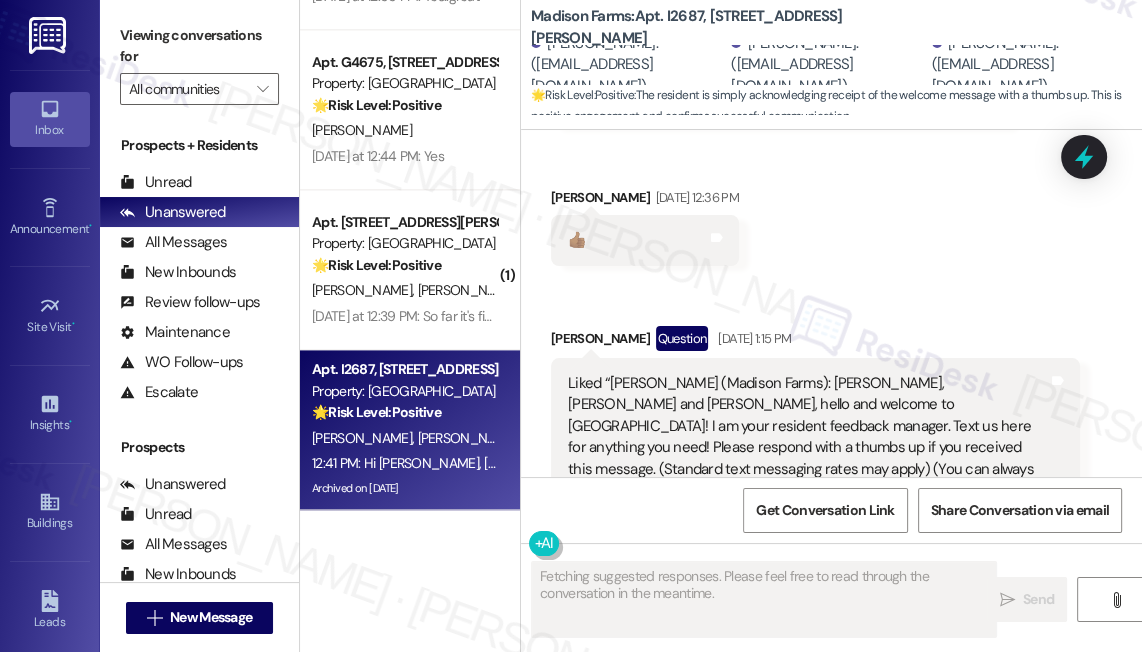 scroll, scrollTop: 712, scrollLeft: 0, axis: vertical 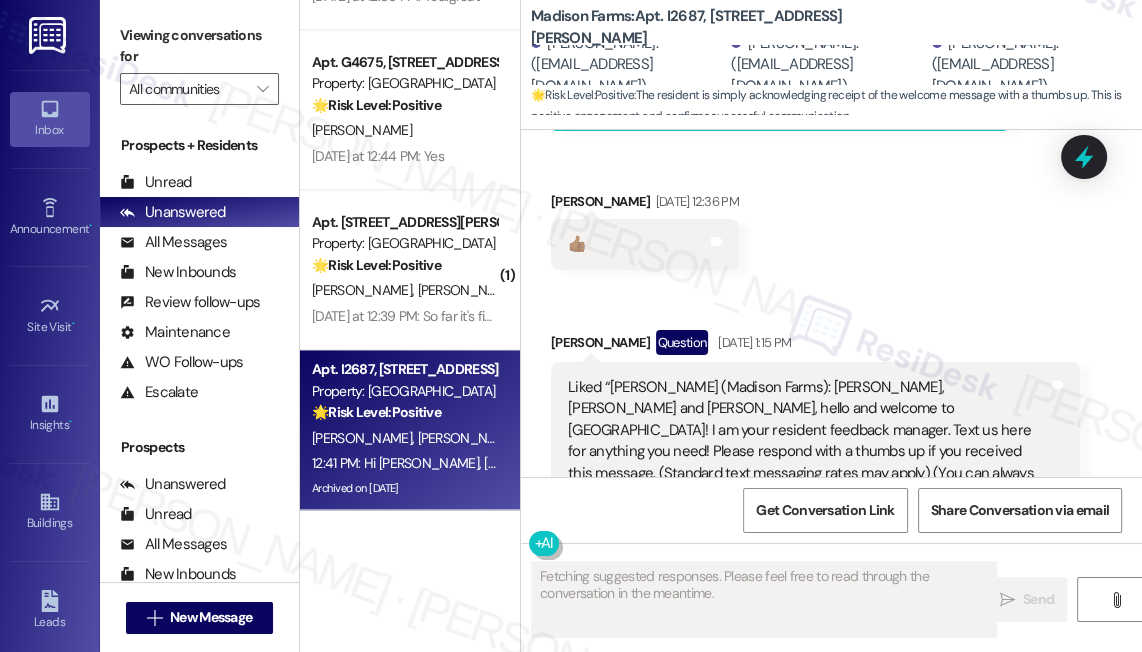 click on "Liked “[PERSON_NAME] (Madison Farms): [PERSON_NAME], [PERSON_NAME] and [PERSON_NAME], hello and welcome to [GEOGRAPHIC_DATA]! I am your resident feedback manager. Text us here for anything you need! Please respond with a thumbs up if you received this message. (Standard text messaging rates may apply) (You can always reply STOP to opt out of future messages)”" at bounding box center (808, 441) 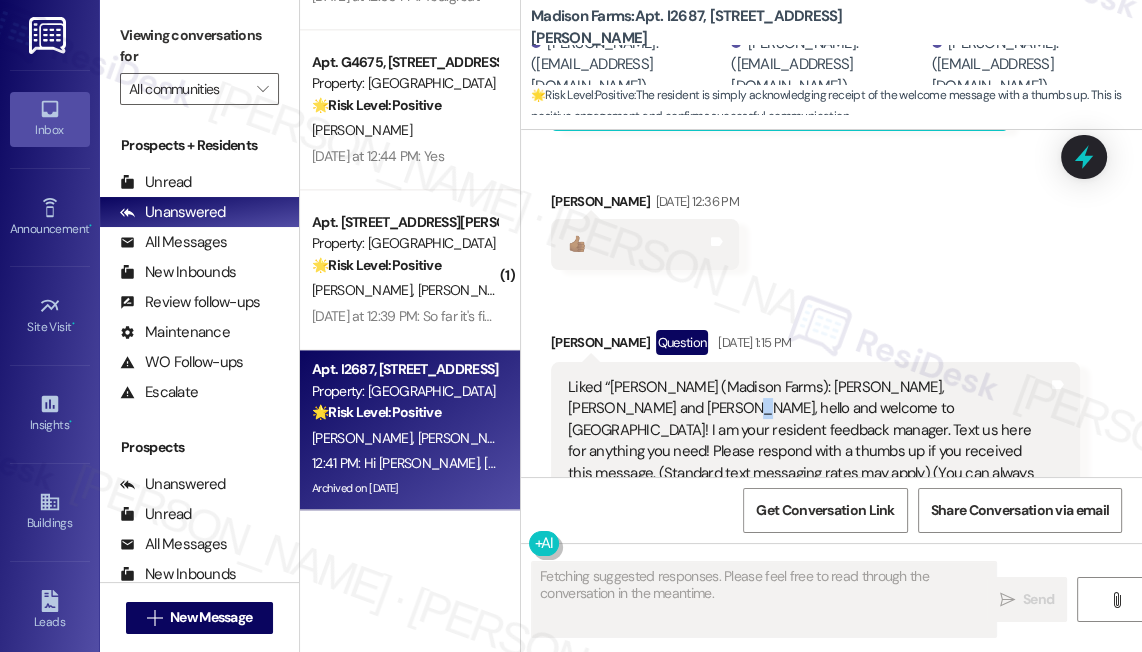 click on "Liked “[PERSON_NAME] (Madison Farms): [PERSON_NAME], [PERSON_NAME] and [PERSON_NAME], hello and welcome to [GEOGRAPHIC_DATA]! I am your resident feedback manager. Text us here for anything you need! Please respond with a thumbs up if you received this message. (Standard text messaging rates may apply) (You can always reply STOP to opt out of future messages)”" at bounding box center [808, 441] 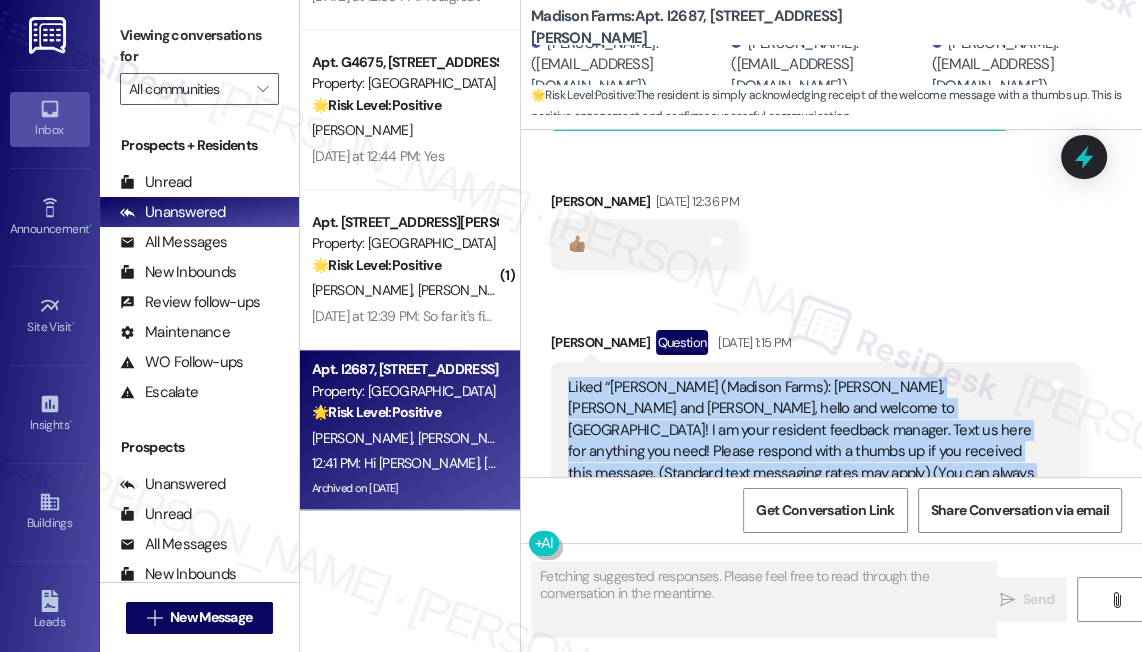click on "Liked “[PERSON_NAME] (Madison Farms): [PERSON_NAME], [PERSON_NAME] and [PERSON_NAME], hello and welcome to [GEOGRAPHIC_DATA]! I am your resident feedback manager. Text us here for anything you need! Please respond with a thumbs up if you received this message. (Standard text messaging rates may apply) (You can always reply STOP to opt out of future messages)”" at bounding box center [808, 441] 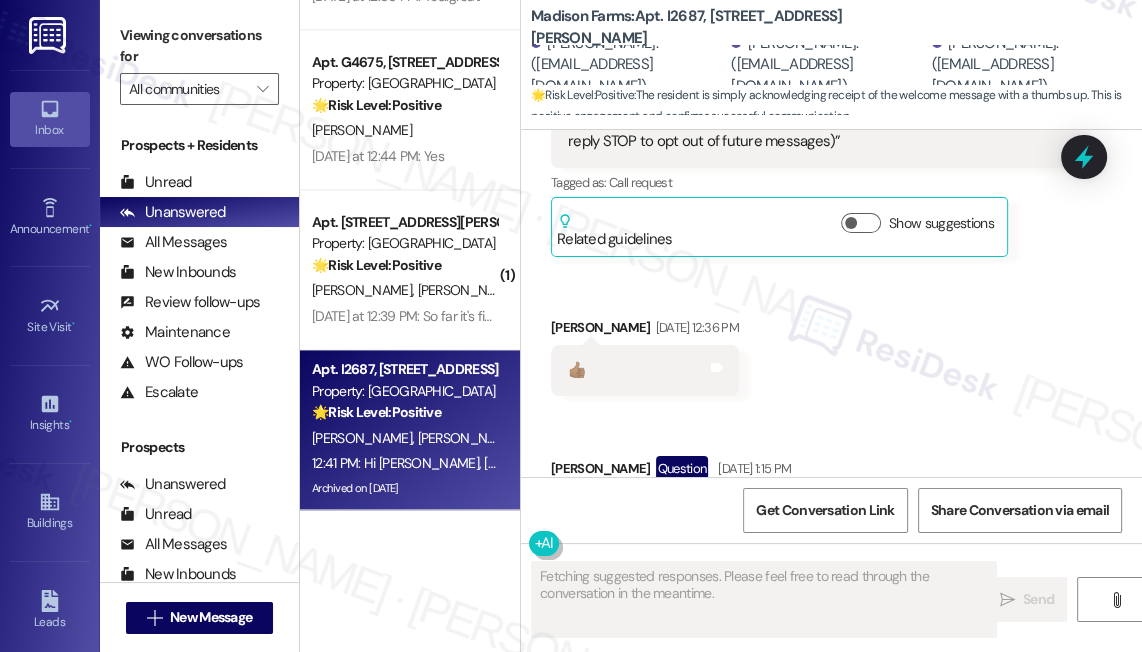 scroll, scrollTop: 440, scrollLeft: 0, axis: vertical 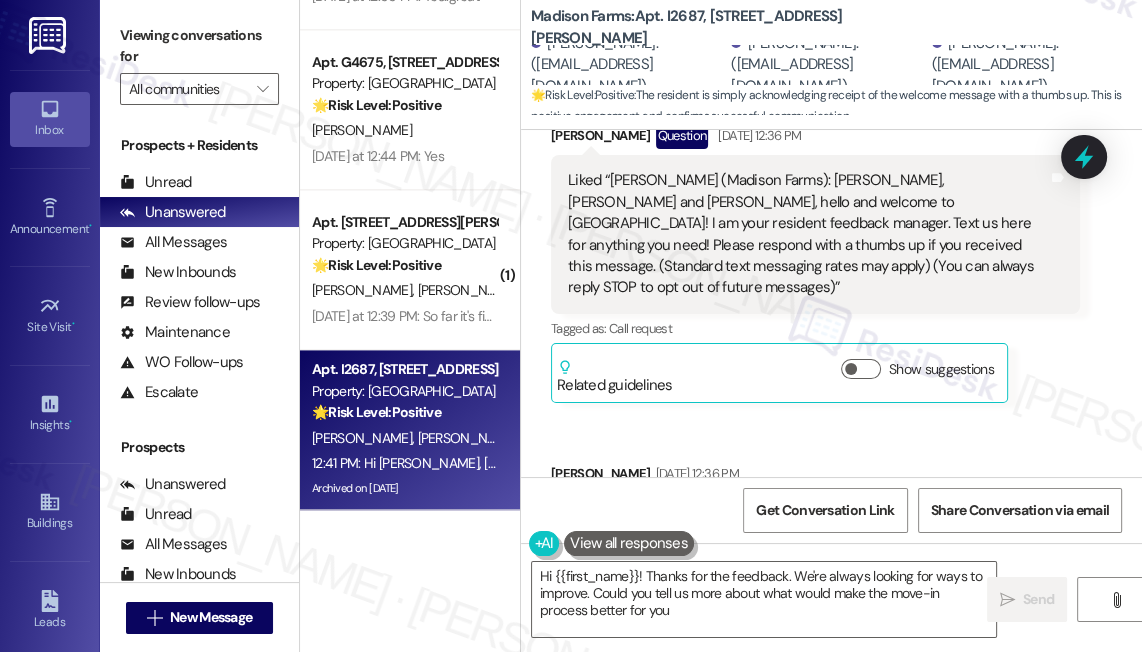 type on "Hi {{first_name}}! Thanks for the feedback. We're always looking for ways to improve. Could you tell us more about what would make the move-in process better for you?" 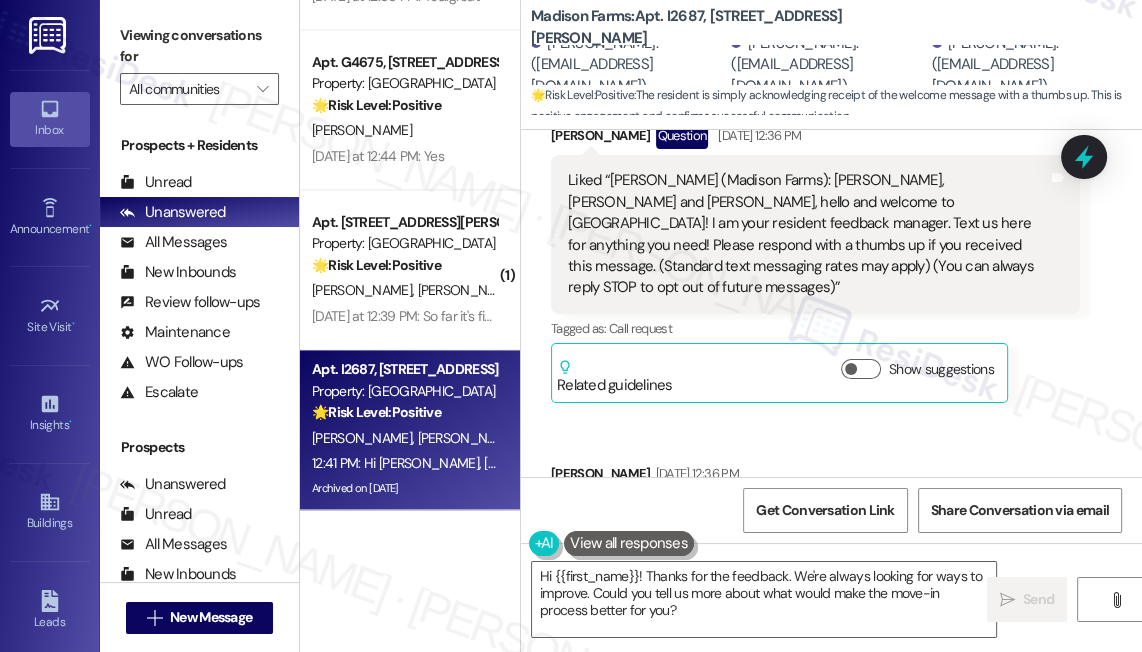 click on "Liked “[PERSON_NAME] (Madison Farms): [PERSON_NAME], [PERSON_NAME] and [PERSON_NAME], hello and welcome to [GEOGRAPHIC_DATA]! I am your resident feedback manager. Text us here for anything you need! Please respond with a thumbs up if you received this message. (Standard text messaging rates may apply) (You can always reply STOP to opt out of future messages)”" at bounding box center [808, 234] 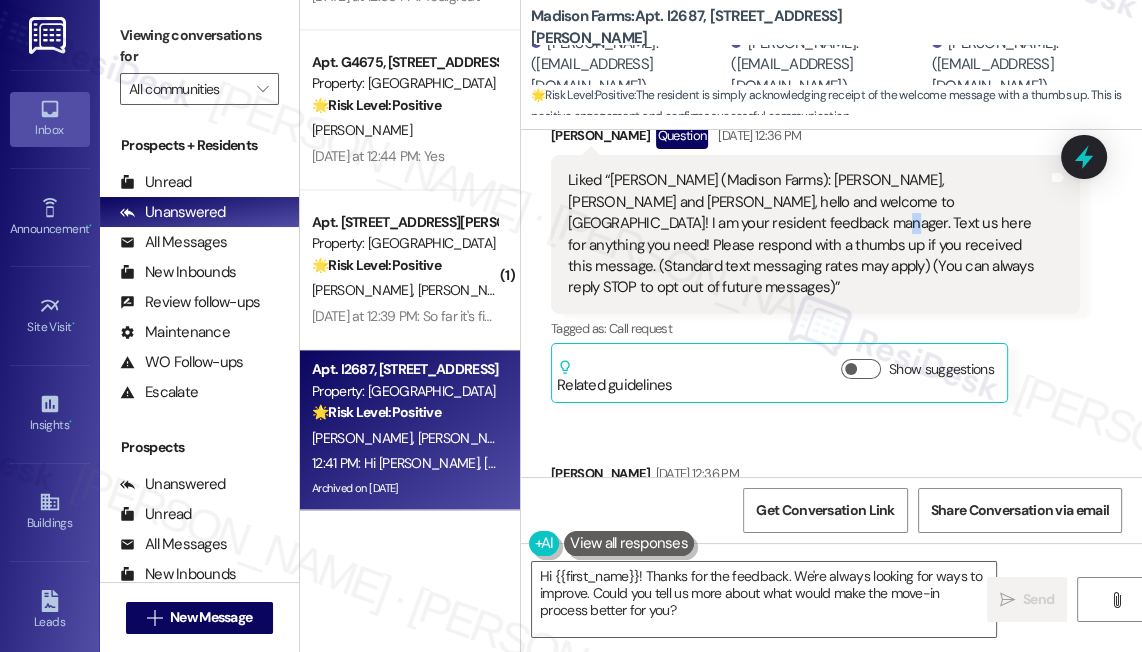 click on "Liked “[PERSON_NAME] (Madison Farms): [PERSON_NAME], [PERSON_NAME] and [PERSON_NAME], hello and welcome to [GEOGRAPHIC_DATA]! I am your resident feedback manager. Text us here for anything you need! Please respond with a thumbs up if you received this message. (Standard text messaging rates may apply) (You can always reply STOP to opt out of future messages)”" at bounding box center [808, 234] 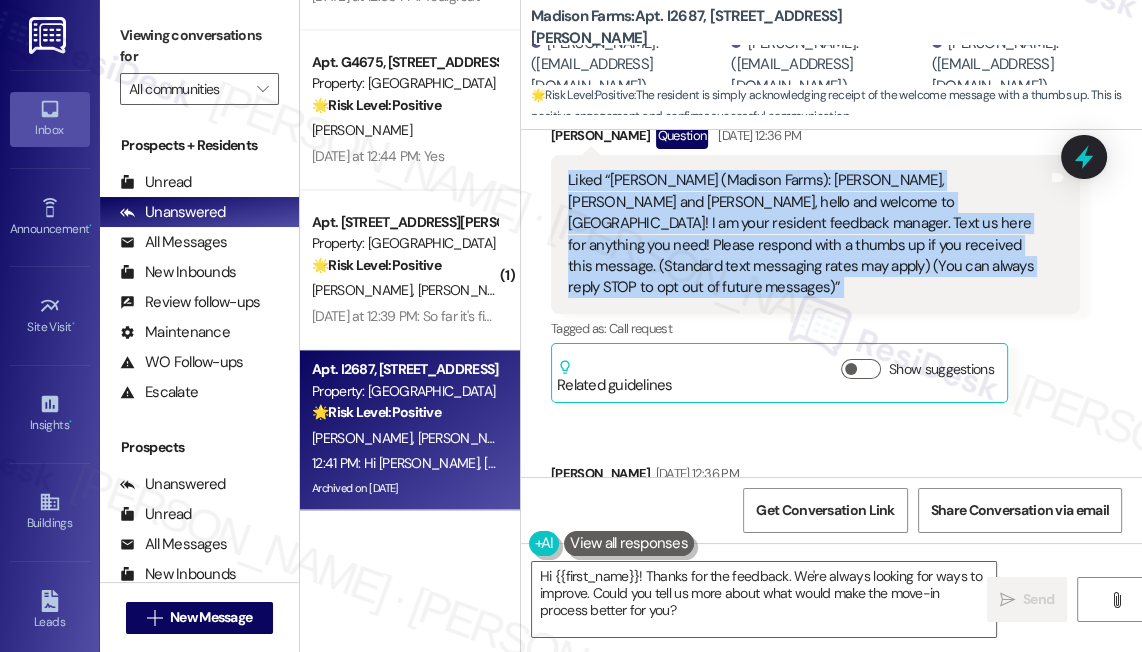 click on "Liked “[PERSON_NAME] (Madison Farms): [PERSON_NAME], [PERSON_NAME] and [PERSON_NAME], hello and welcome to [GEOGRAPHIC_DATA]! I am your resident feedback manager. Text us here for anything you need! Please respond with a thumbs up if you received this message. (Standard text messaging rates may apply) (You can always reply STOP to opt out of future messages)”" at bounding box center (808, 234) 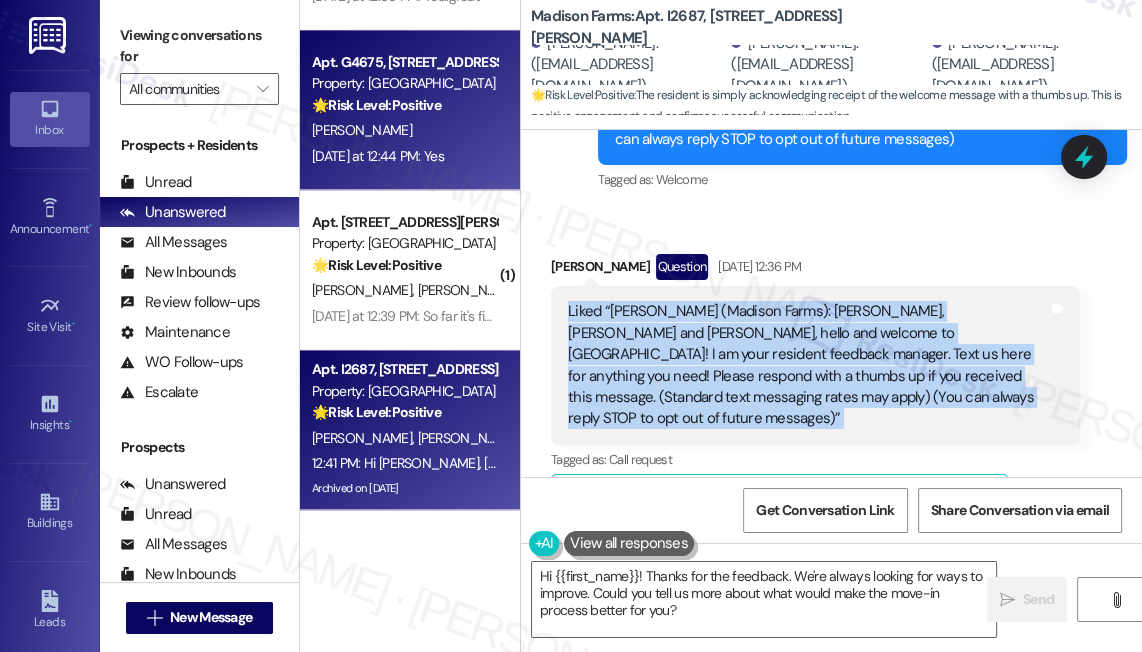 scroll, scrollTop: 167, scrollLeft: 0, axis: vertical 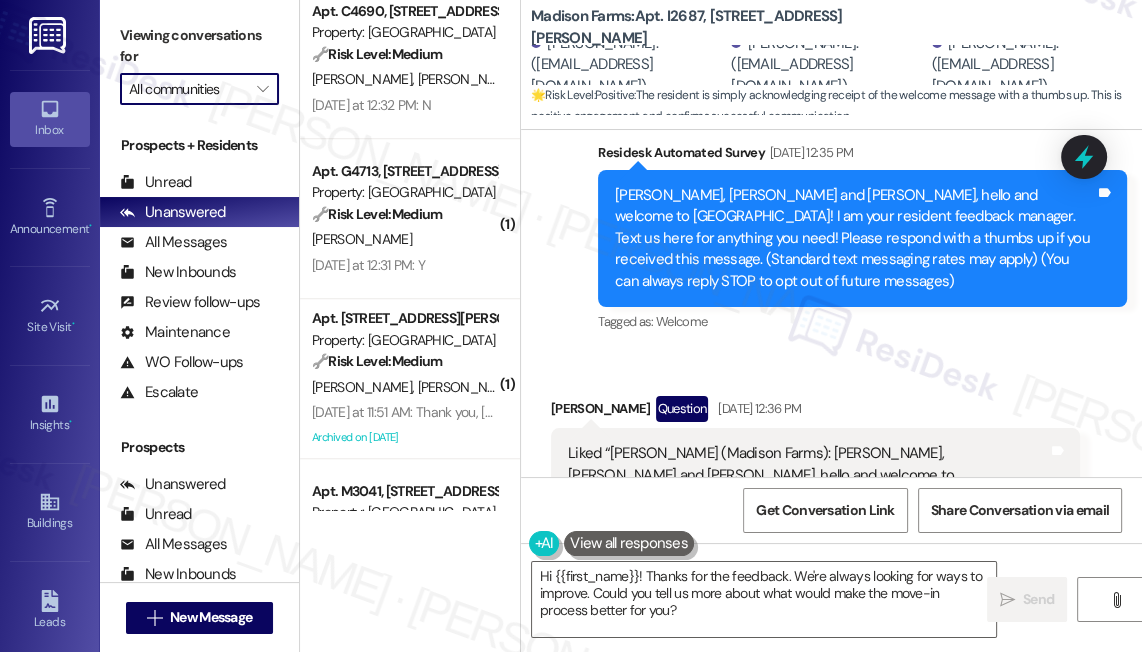 click on "All communities" at bounding box center [188, 89] 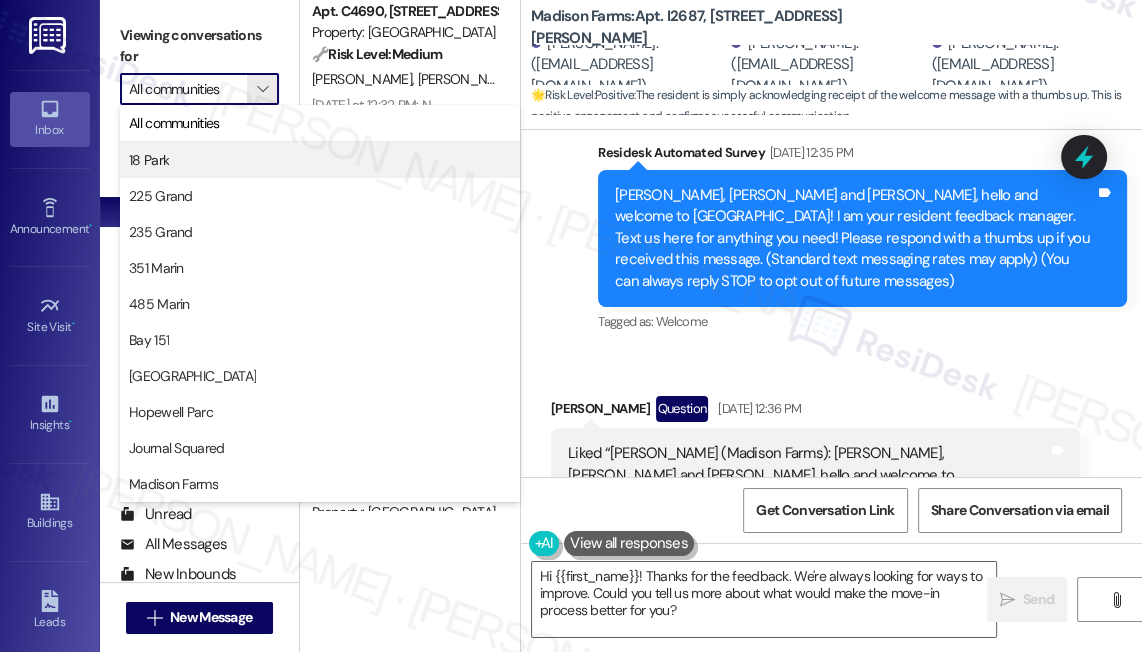 click on "18 Park" at bounding box center (320, 160) 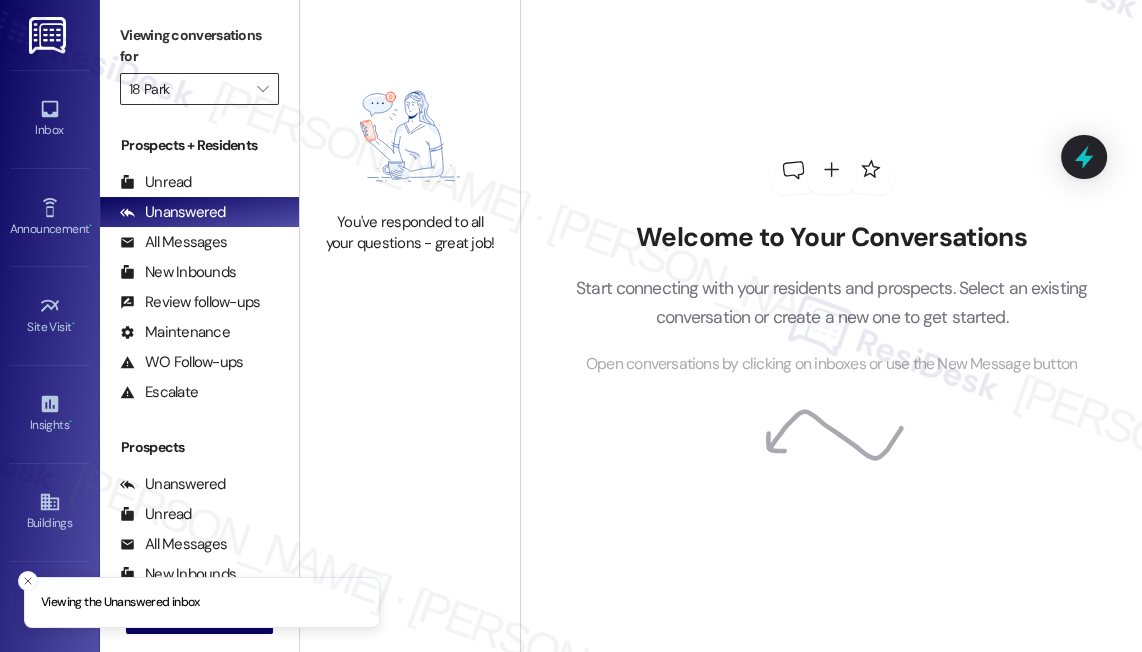 click on "18 Park" at bounding box center (188, 89) 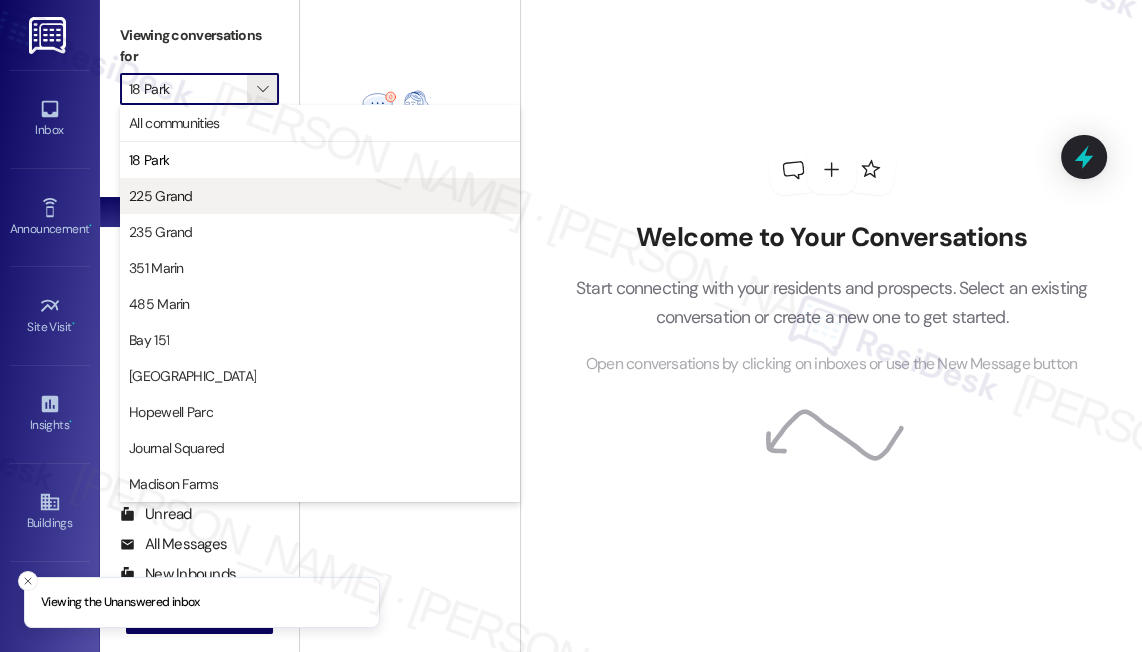 click on "225 Grand" at bounding box center (320, 196) 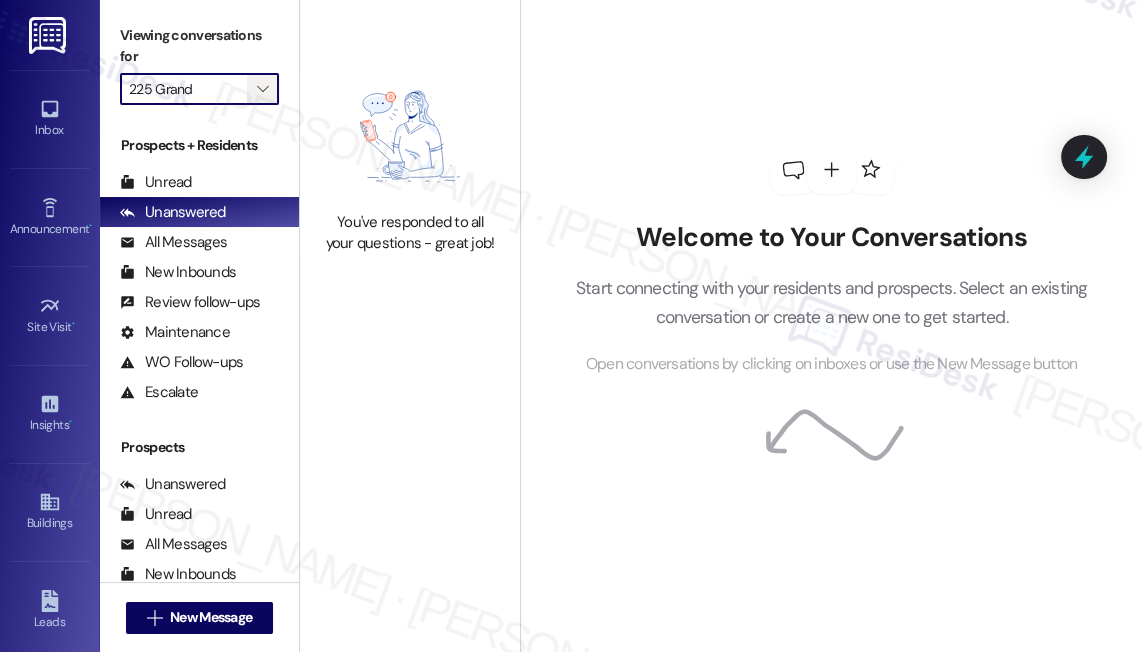 click on "" at bounding box center (262, 89) 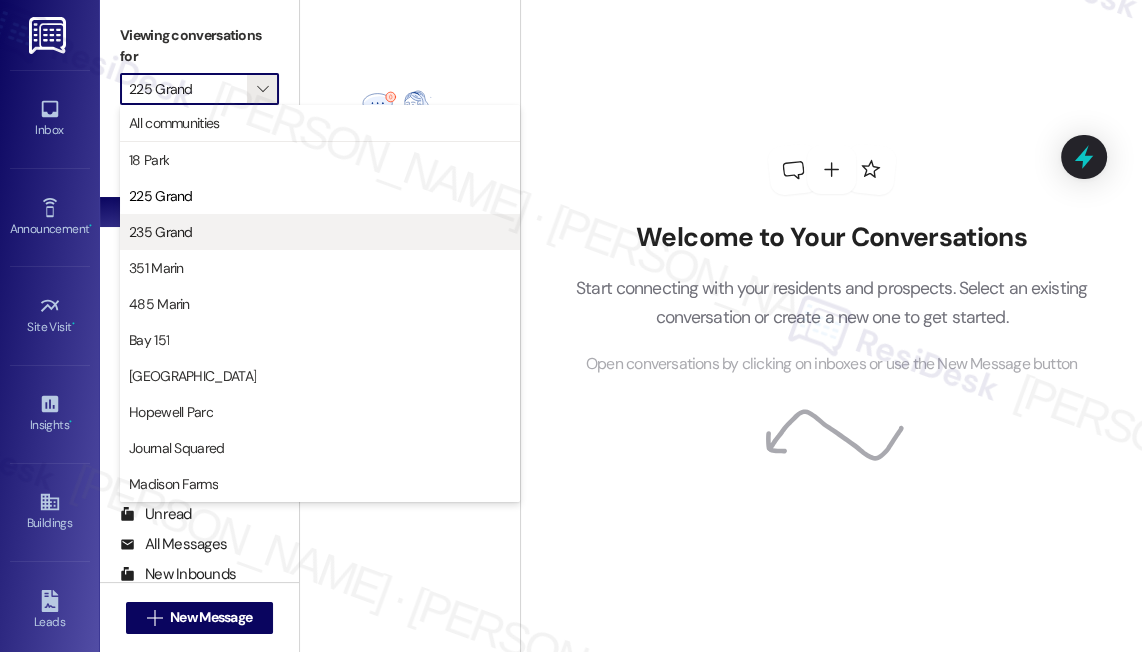 drag, startPoint x: 208, startPoint y: 264, endPoint x: 215, endPoint y: 245, distance: 20.248457 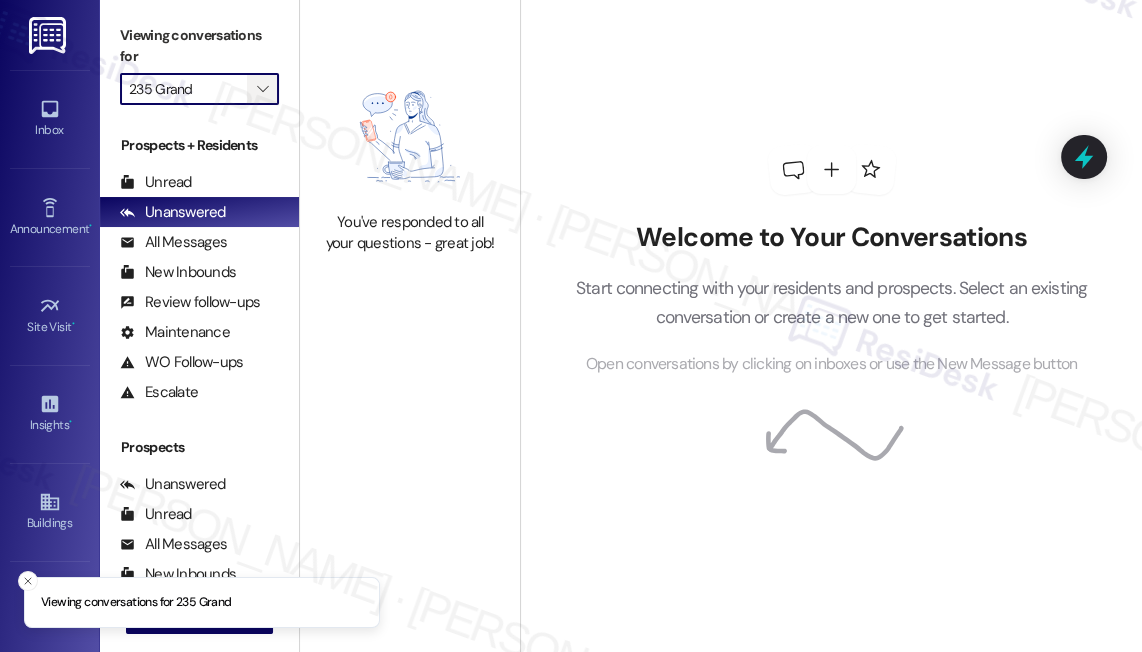 click on "" at bounding box center [262, 89] 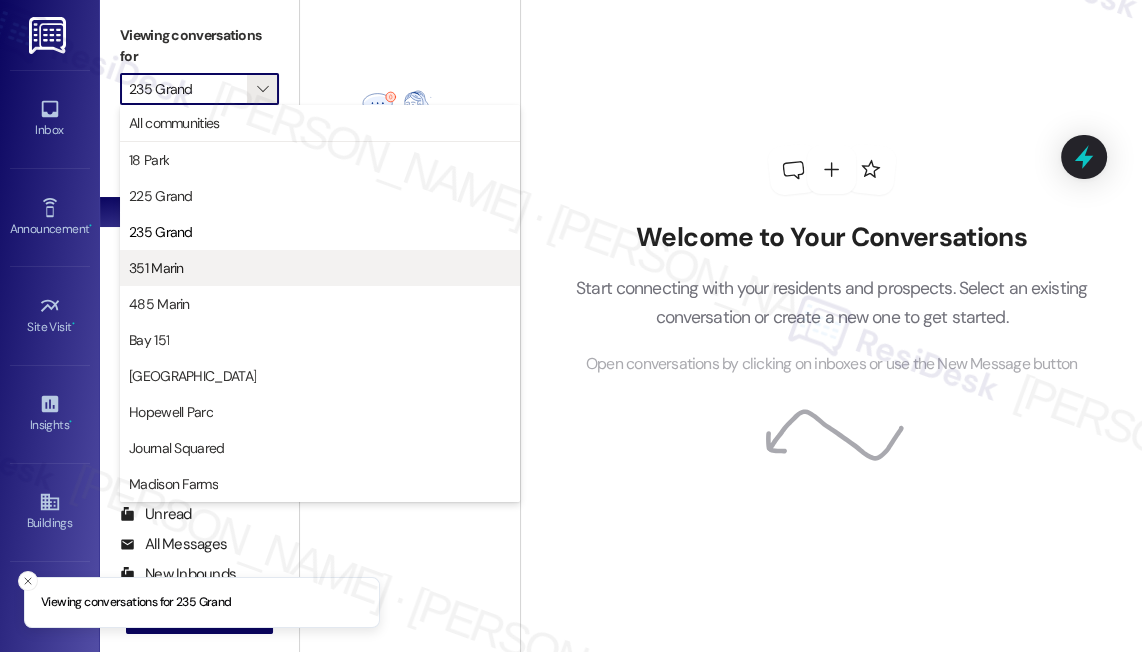 click on "351 Marin" at bounding box center [320, 268] 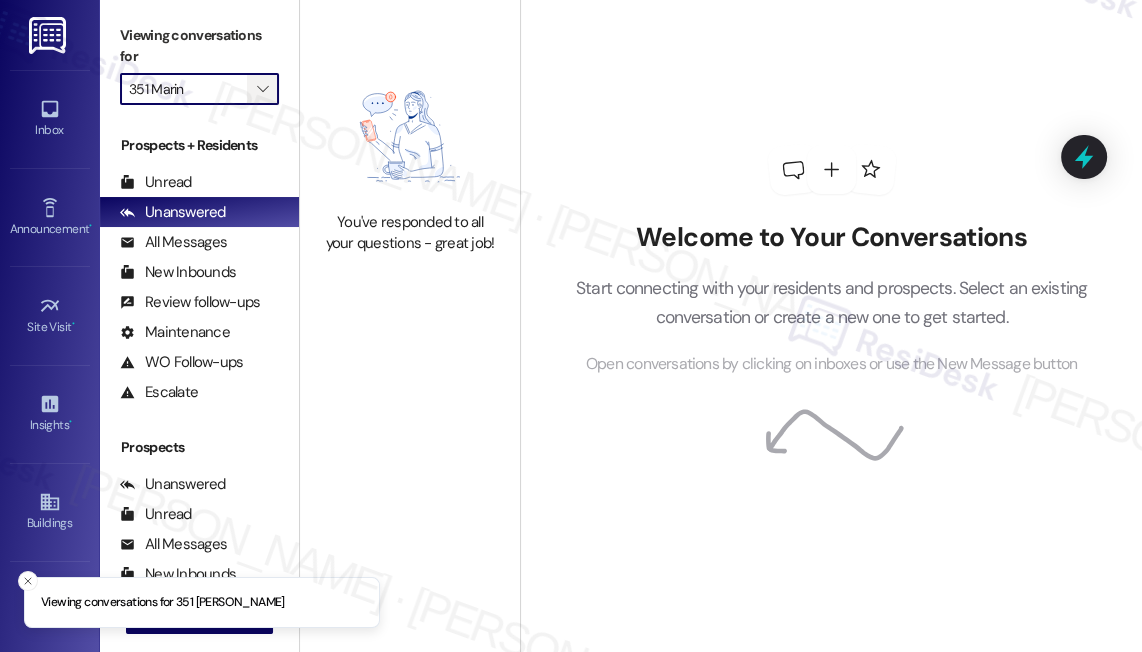 click on "" at bounding box center (263, 89) 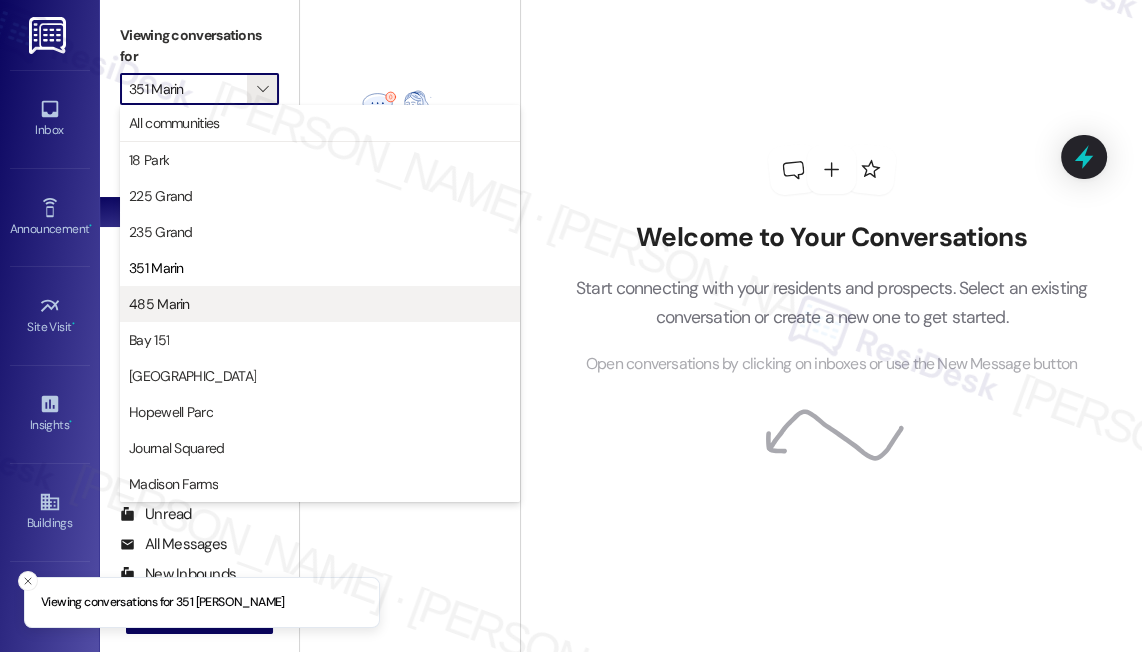 click on "485 Marin" at bounding box center (320, 304) 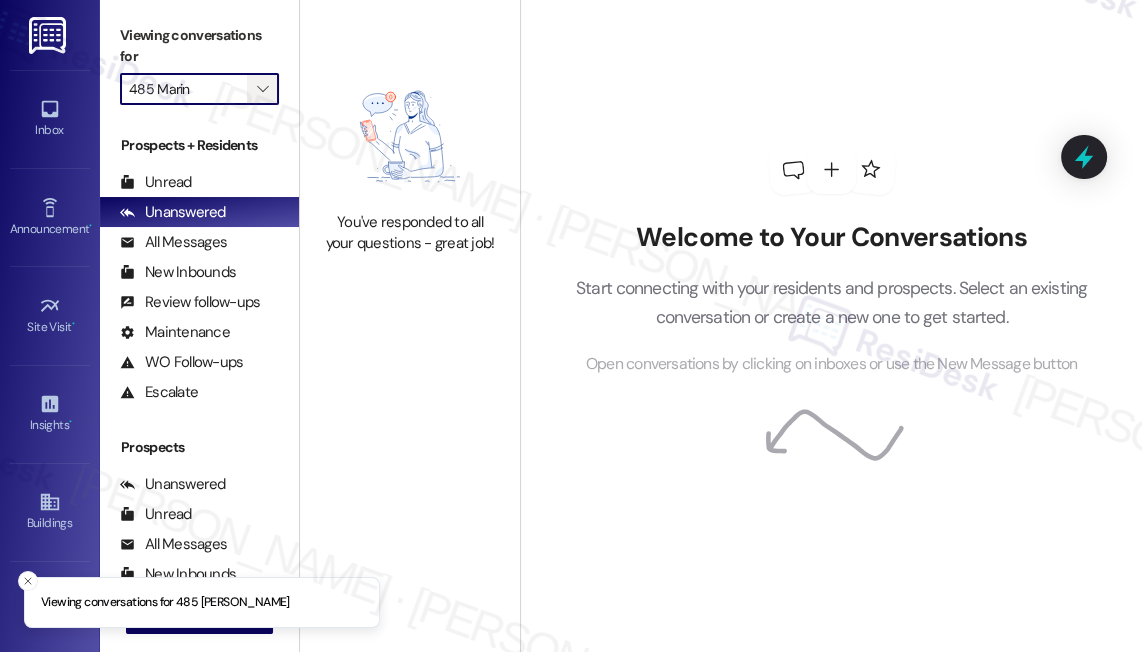 click on "" at bounding box center [262, 89] 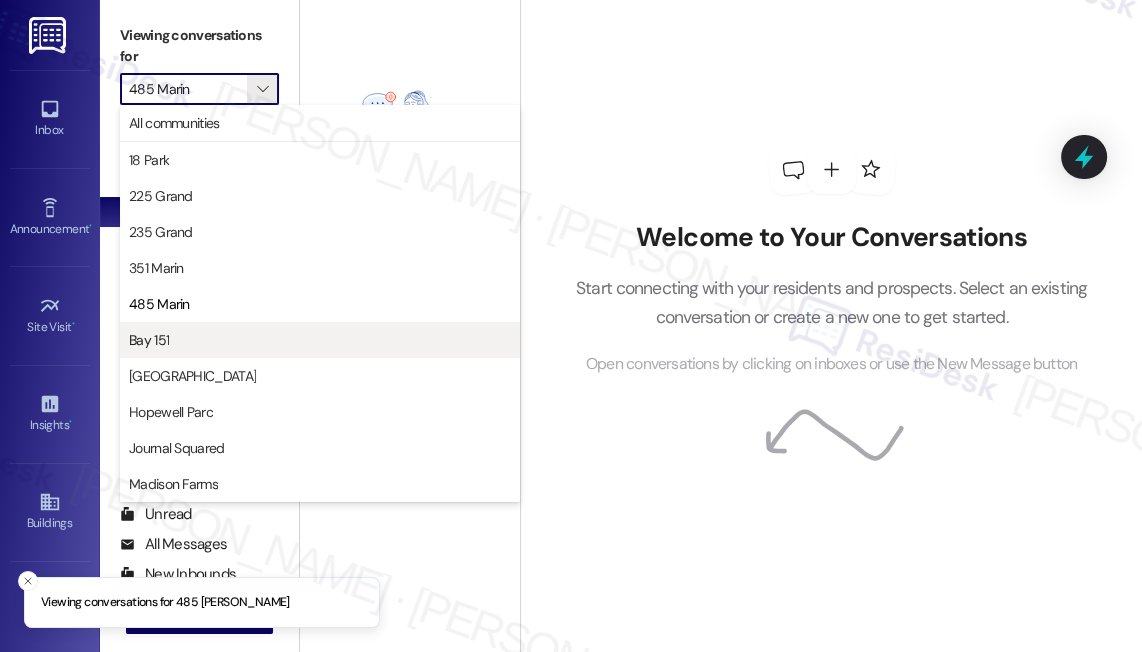 click on "Bay 151" at bounding box center (320, 340) 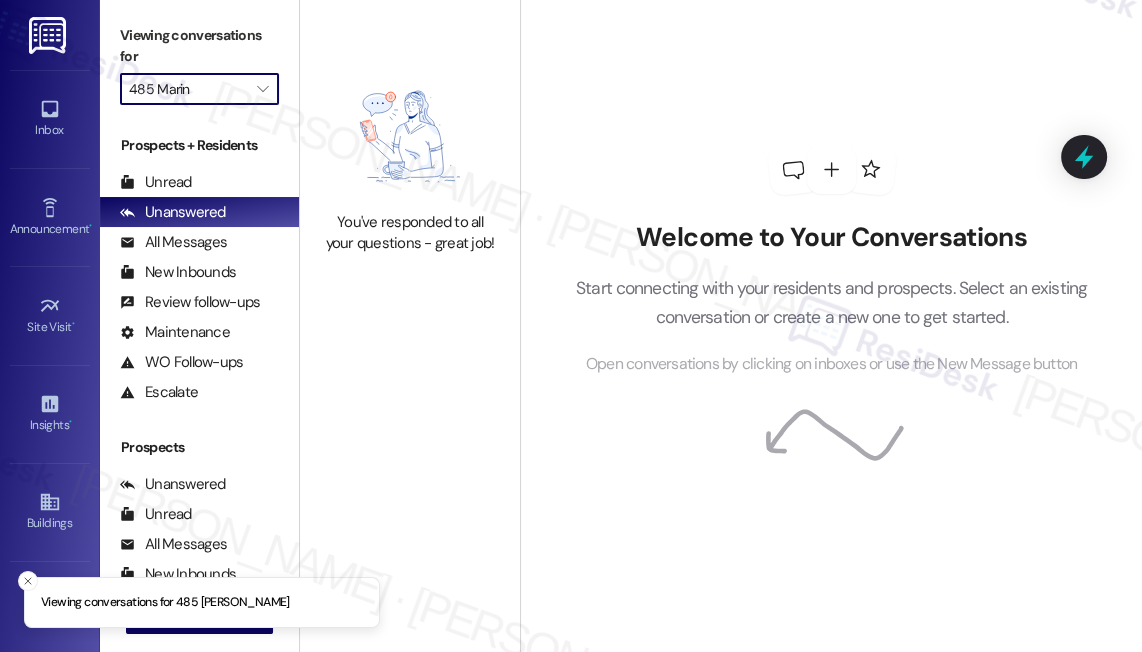 type on "Bay 151" 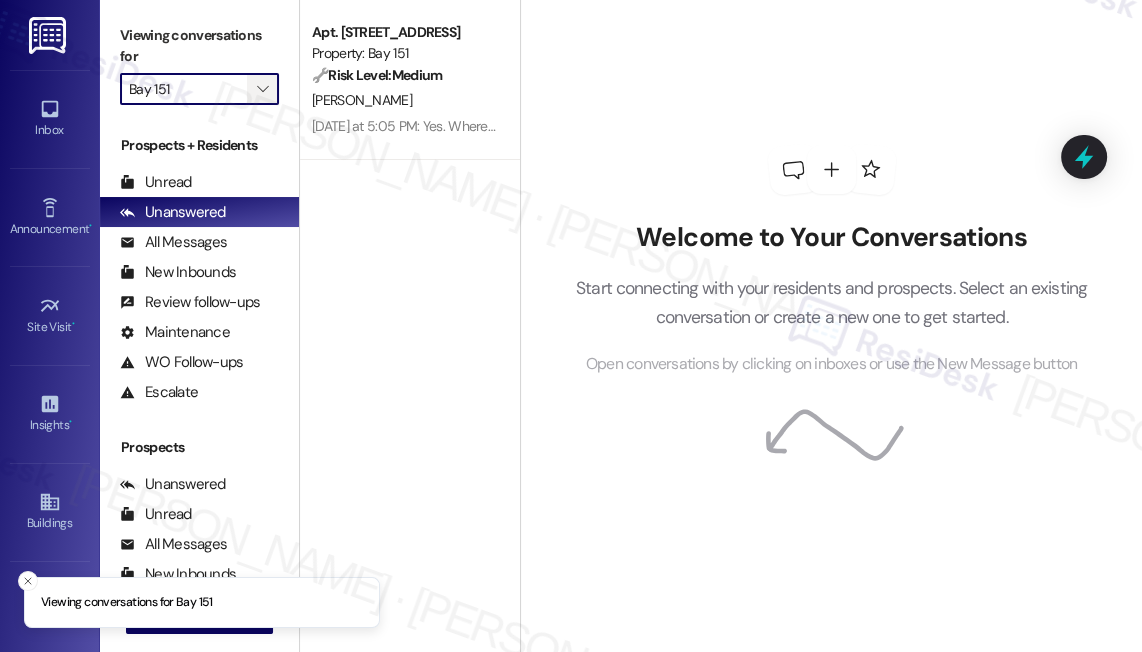 click on "" at bounding box center [262, 89] 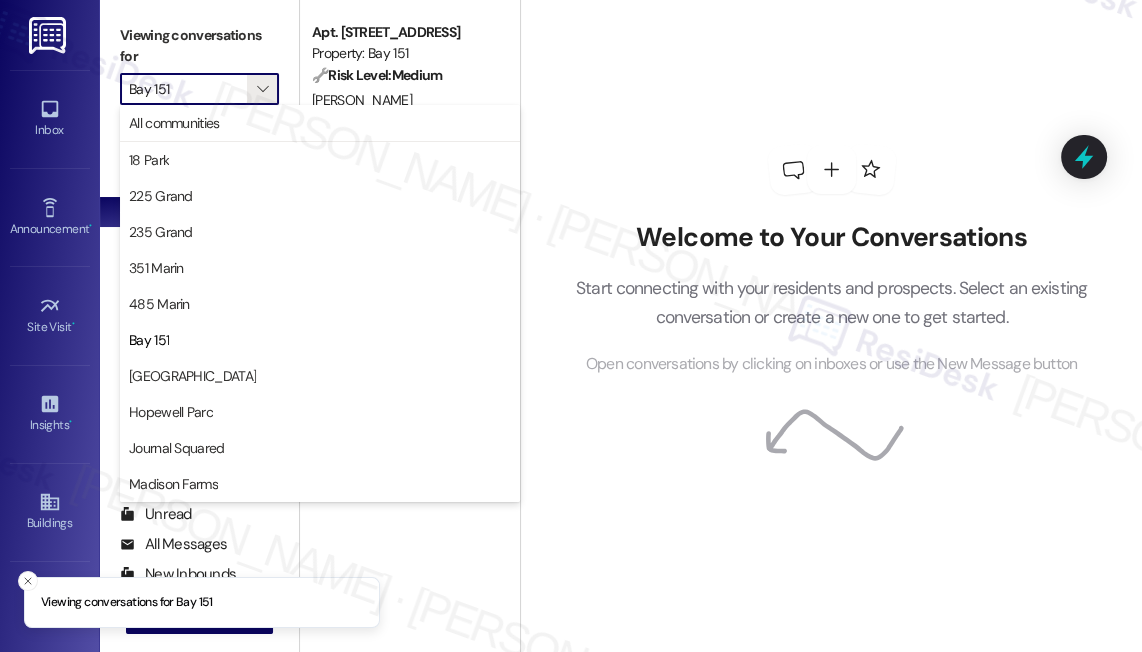 drag, startPoint x: 233, startPoint y: 371, endPoint x: 820, endPoint y: 346, distance: 587.5321 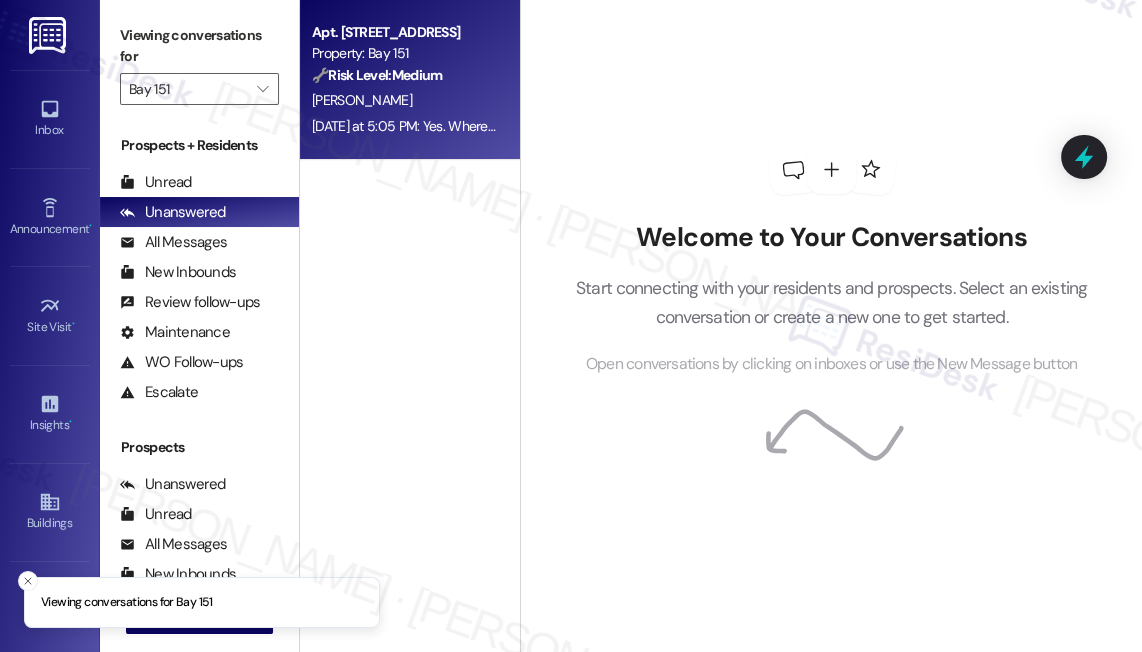 click on "[PERSON_NAME]" at bounding box center (404, 100) 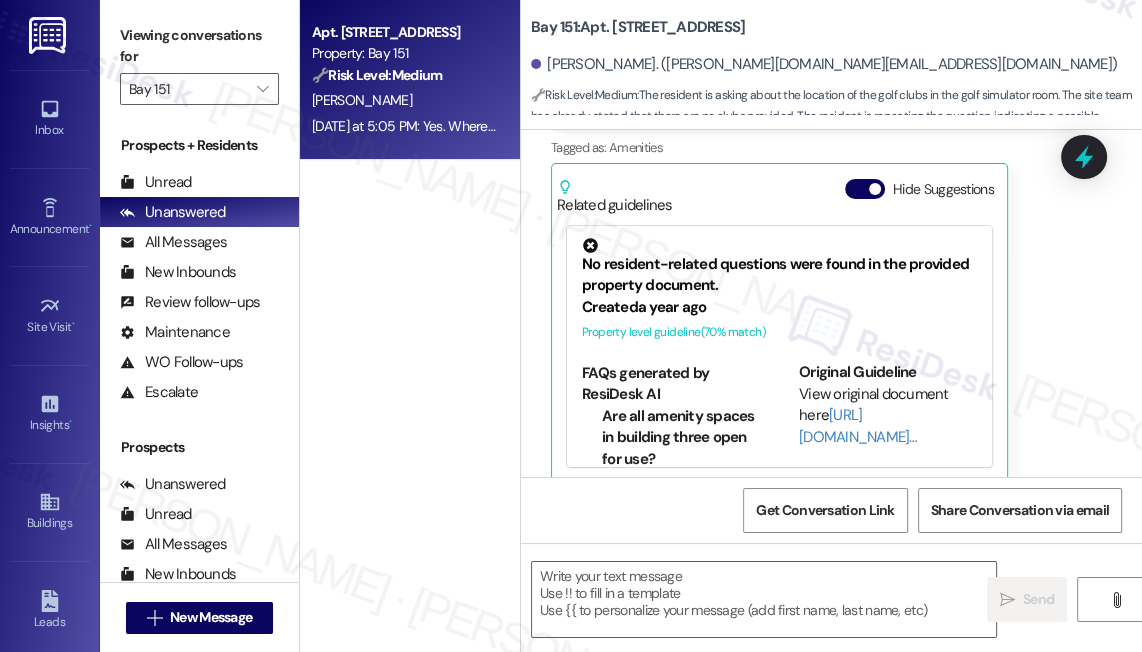 type on "Fetching suggested responses. Please feel free to read through the conversation in the meantime." 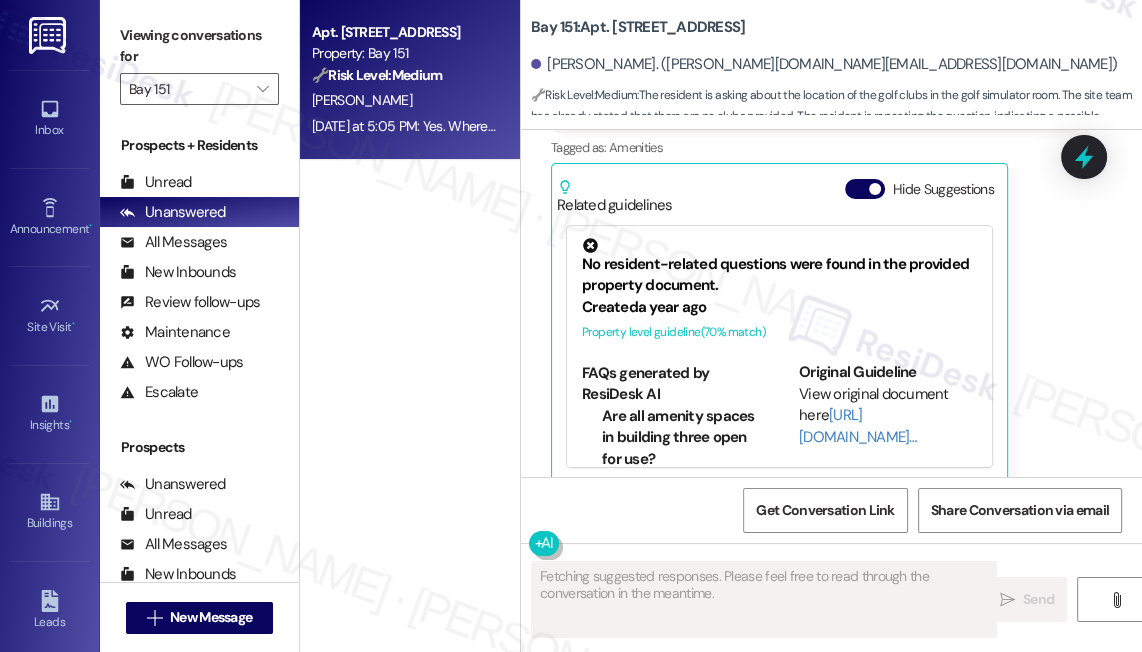 type 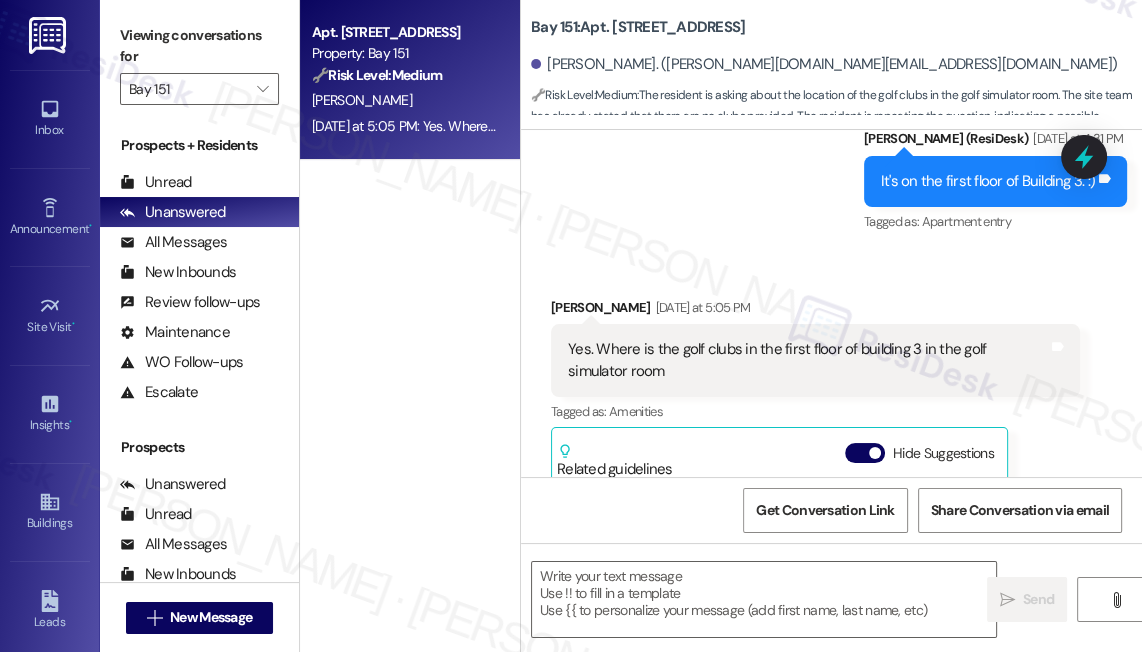 scroll, scrollTop: 12859, scrollLeft: 0, axis: vertical 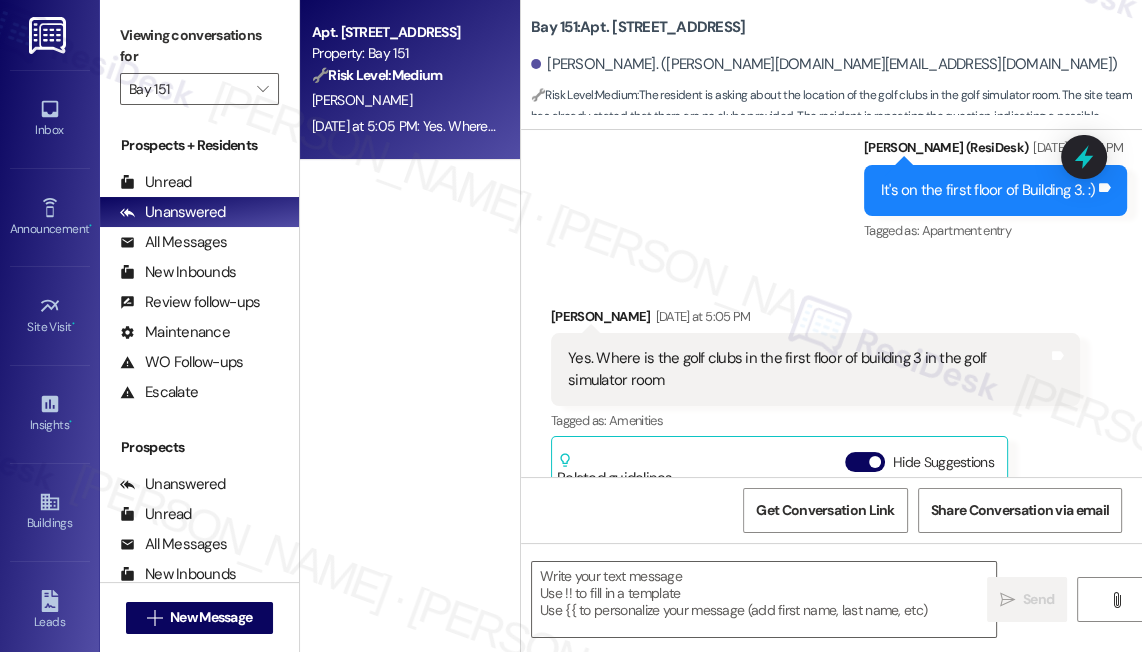 click on "Yes. Where is the golf clubs in the first floor of building 3 in the golf simulator room" at bounding box center [808, 369] 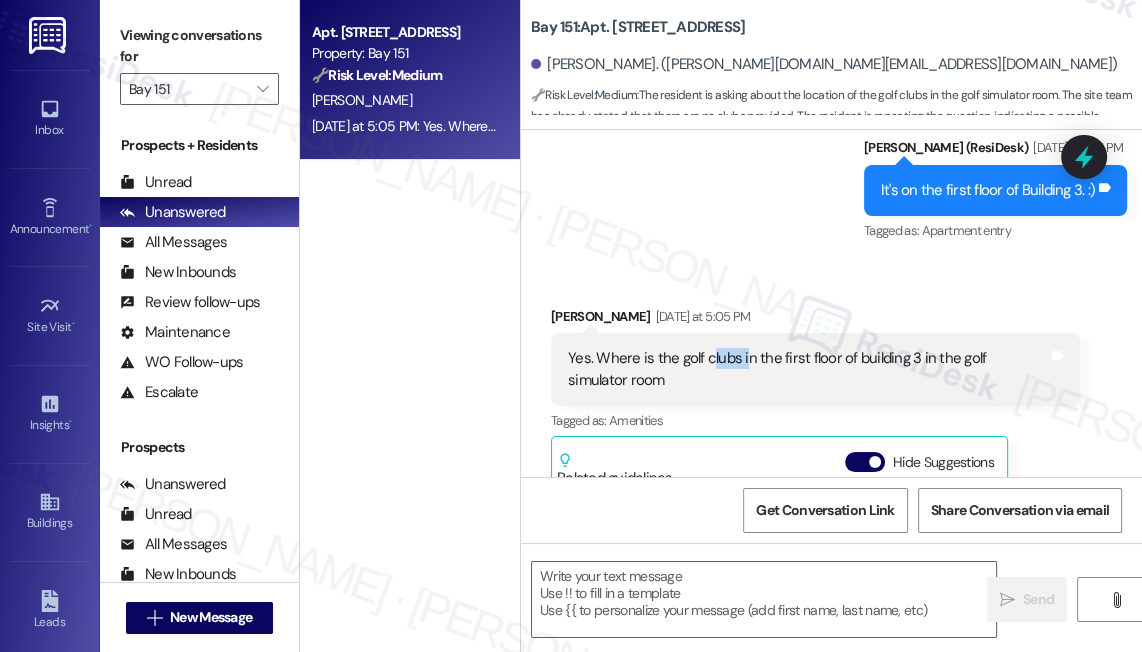 click on "Yes. Where is the golf clubs in the first floor of building 3 in the golf simulator room" at bounding box center (808, 369) 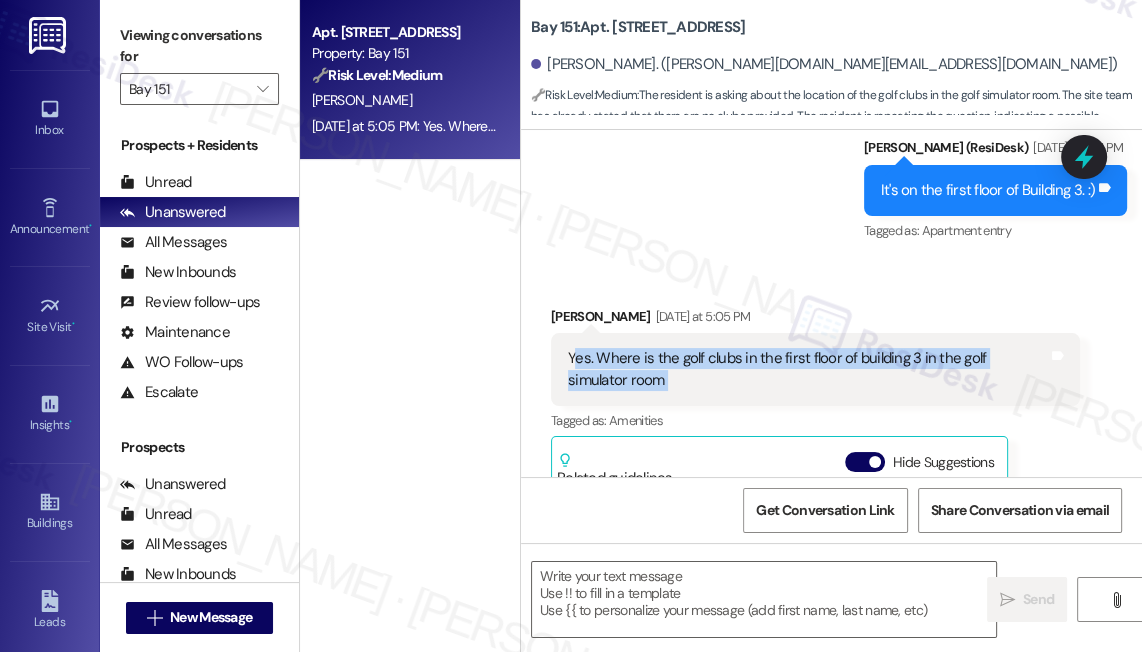 click on "Yes. Where is the golf clubs in the first floor of building 3 in the golf simulator room" at bounding box center [808, 369] 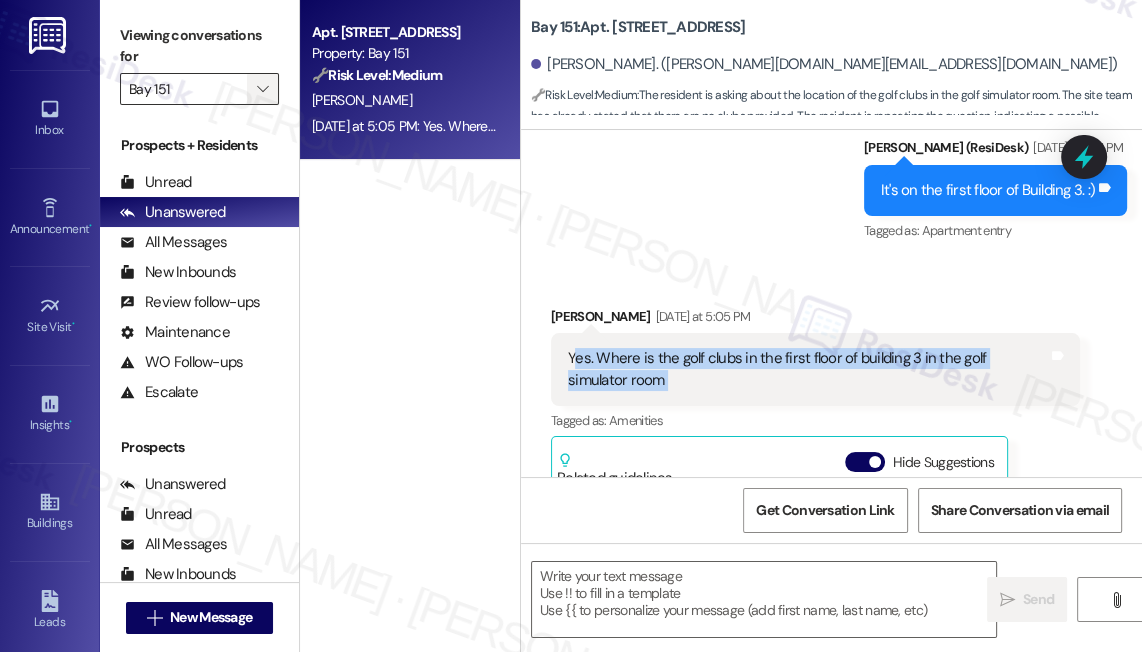 click on "" at bounding box center (262, 89) 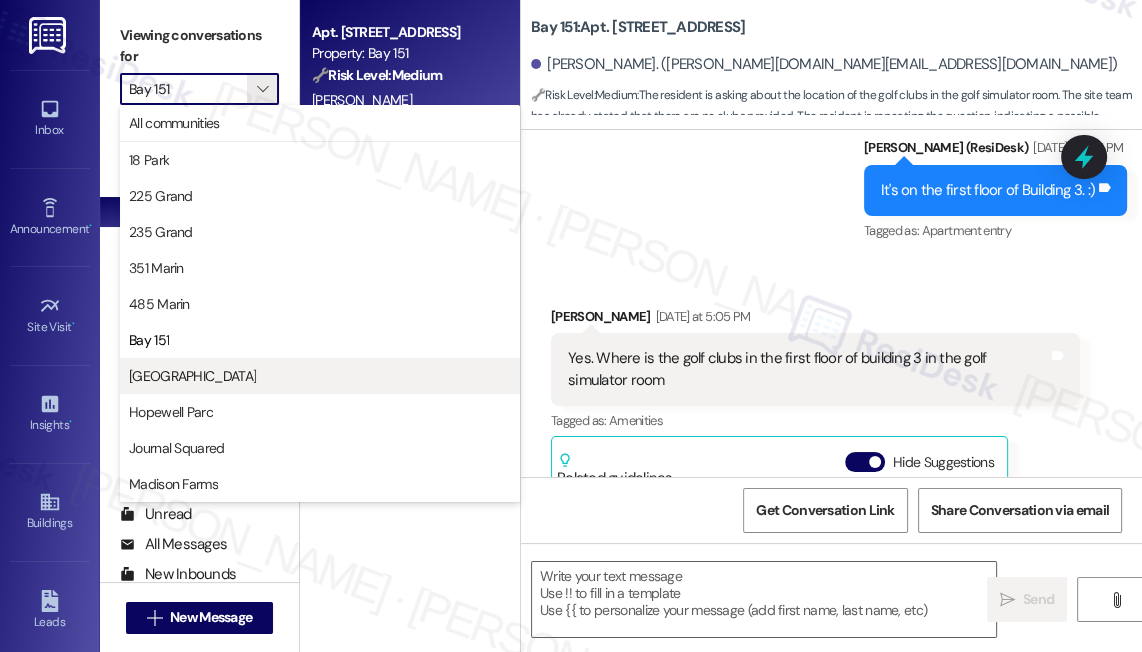 click on "[GEOGRAPHIC_DATA]" at bounding box center (320, 376) 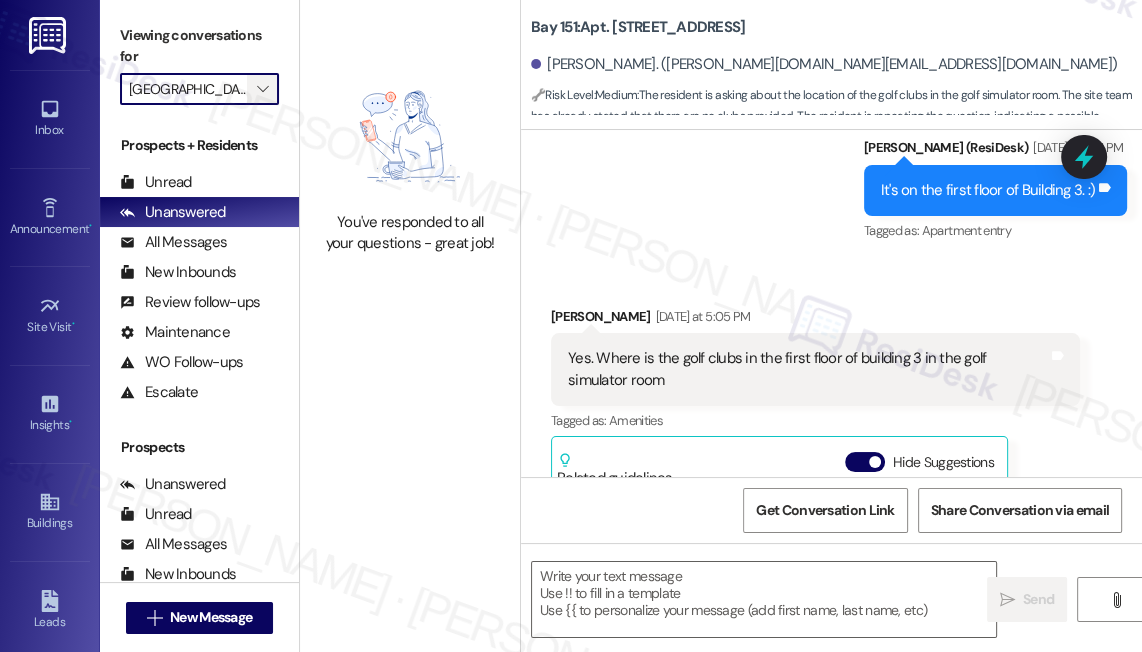 click on "" at bounding box center (262, 89) 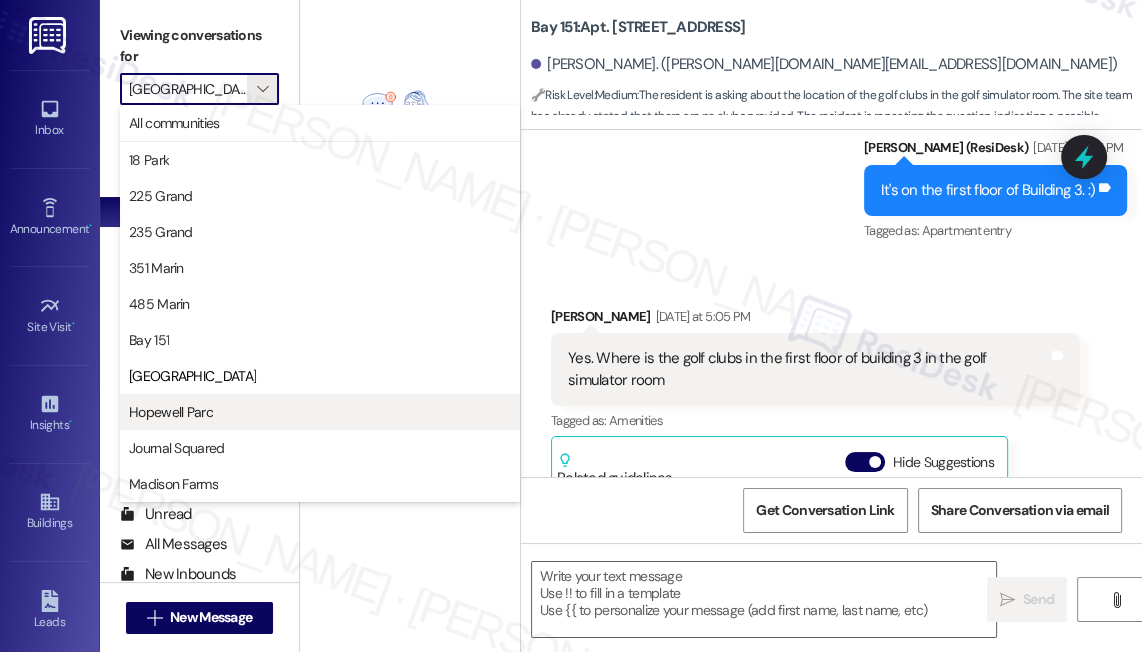 click on "Hopewell Parc" at bounding box center (320, 412) 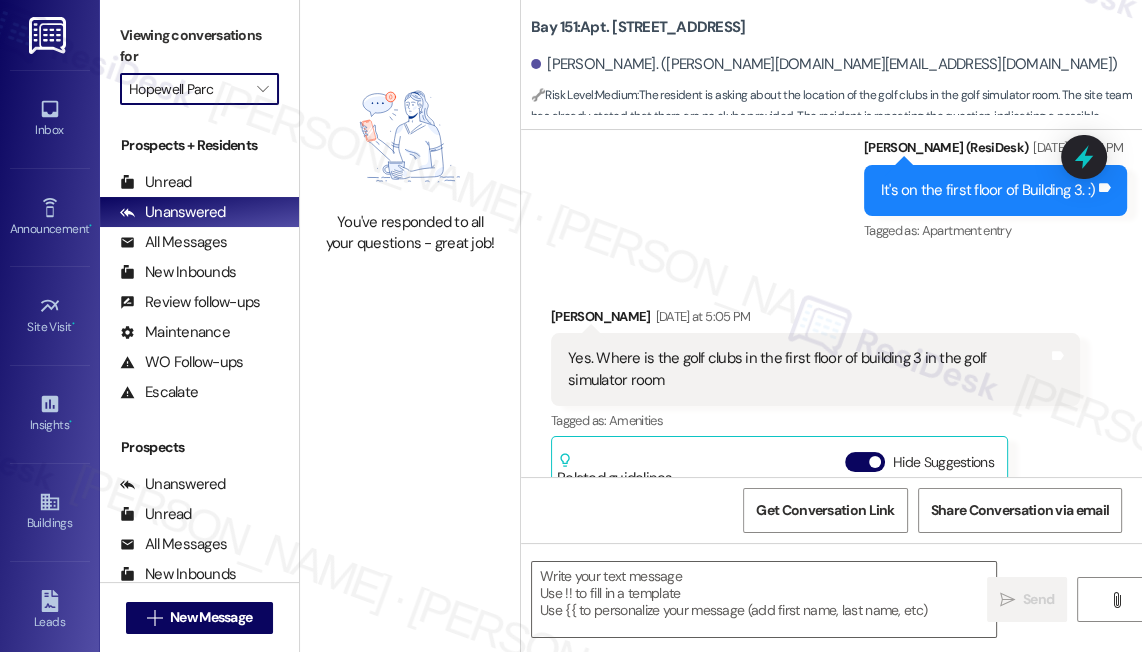 click on "Hopewell Parc" at bounding box center [188, 89] 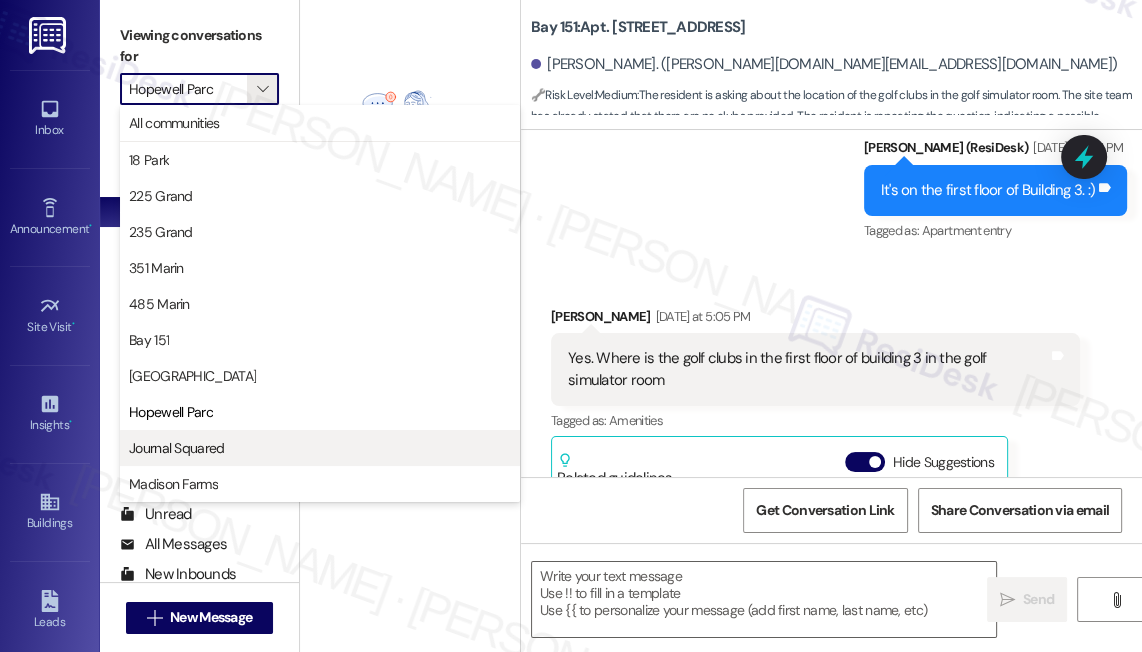 click on "Journal Squared" at bounding box center (320, 448) 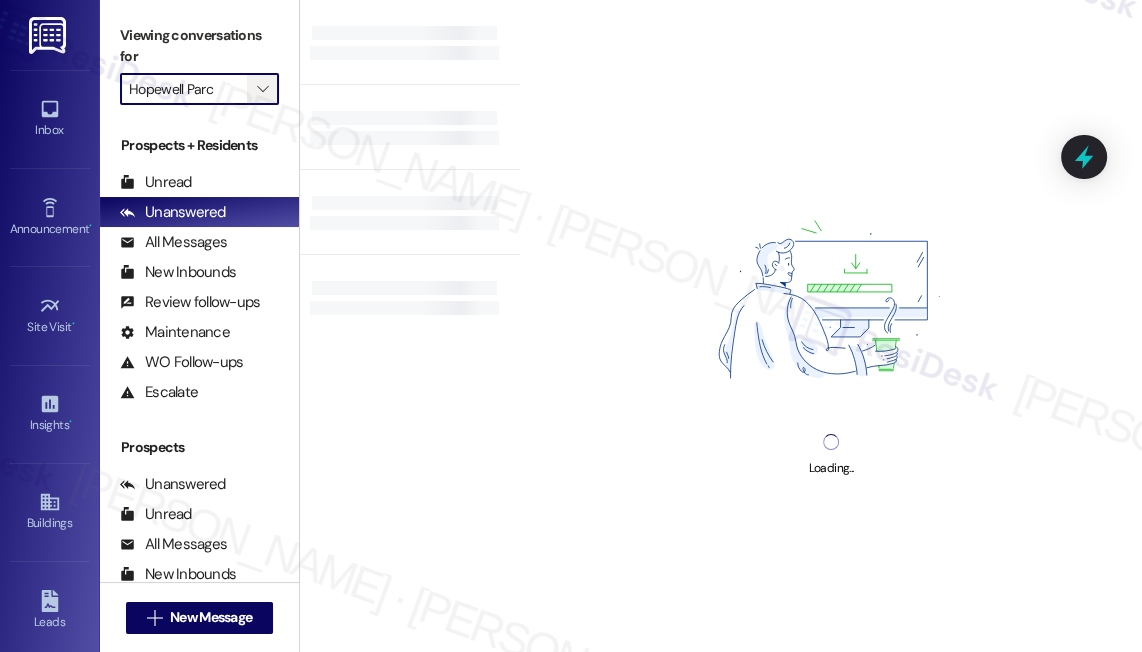 type on "Journal Squared" 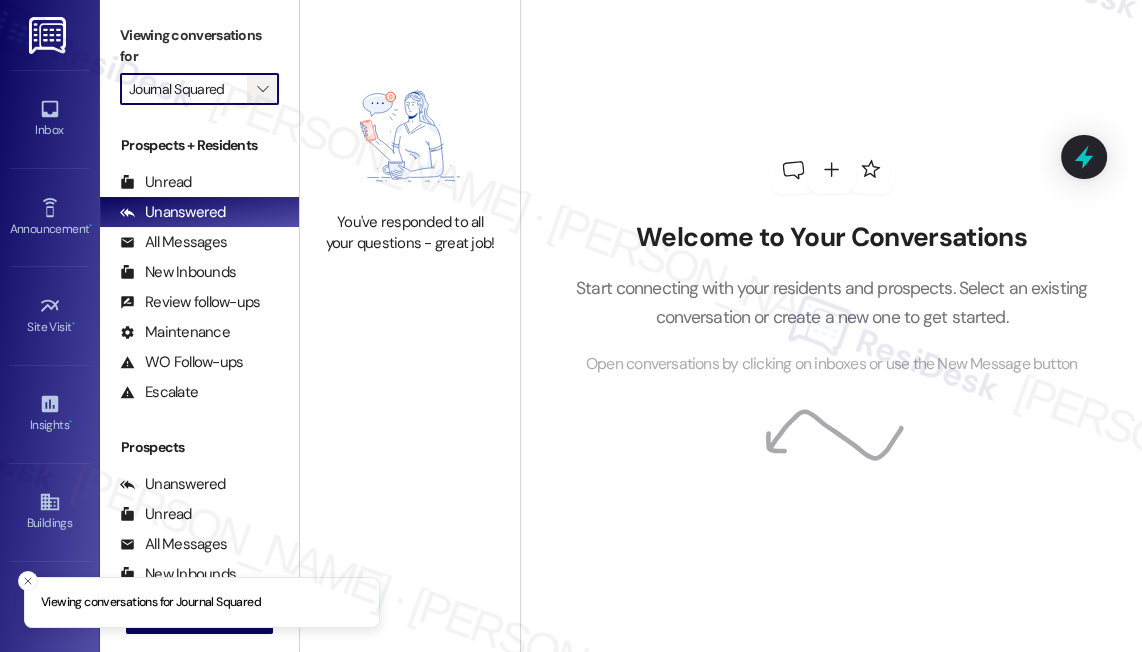 click on "" at bounding box center [262, 89] 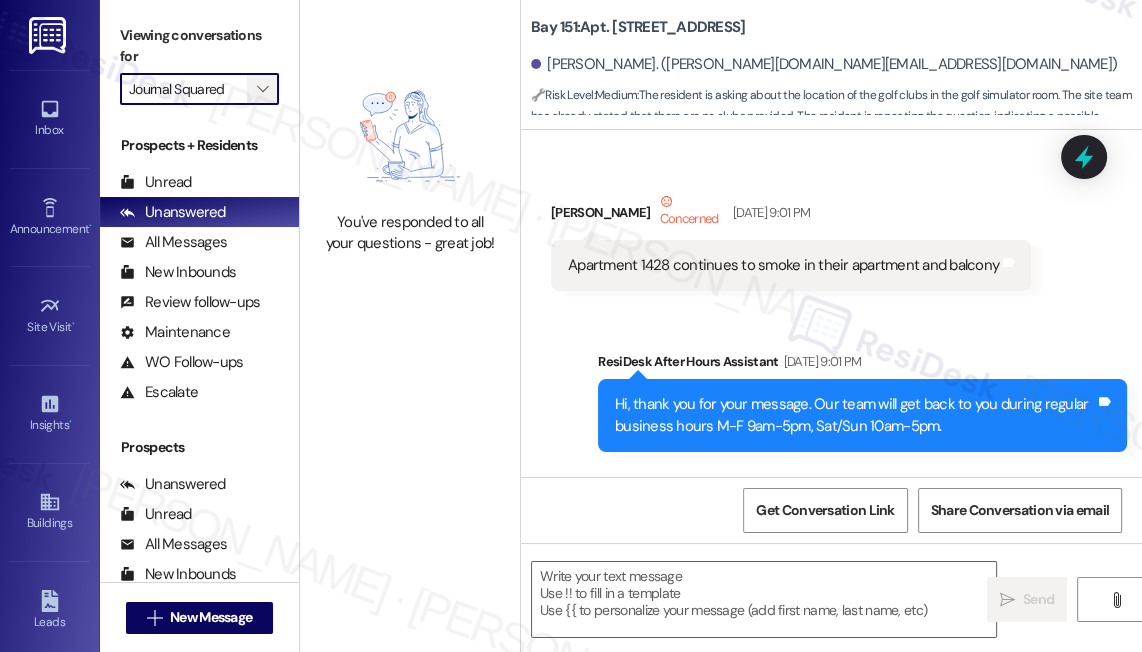 scroll, scrollTop: 13131, scrollLeft: 0, axis: vertical 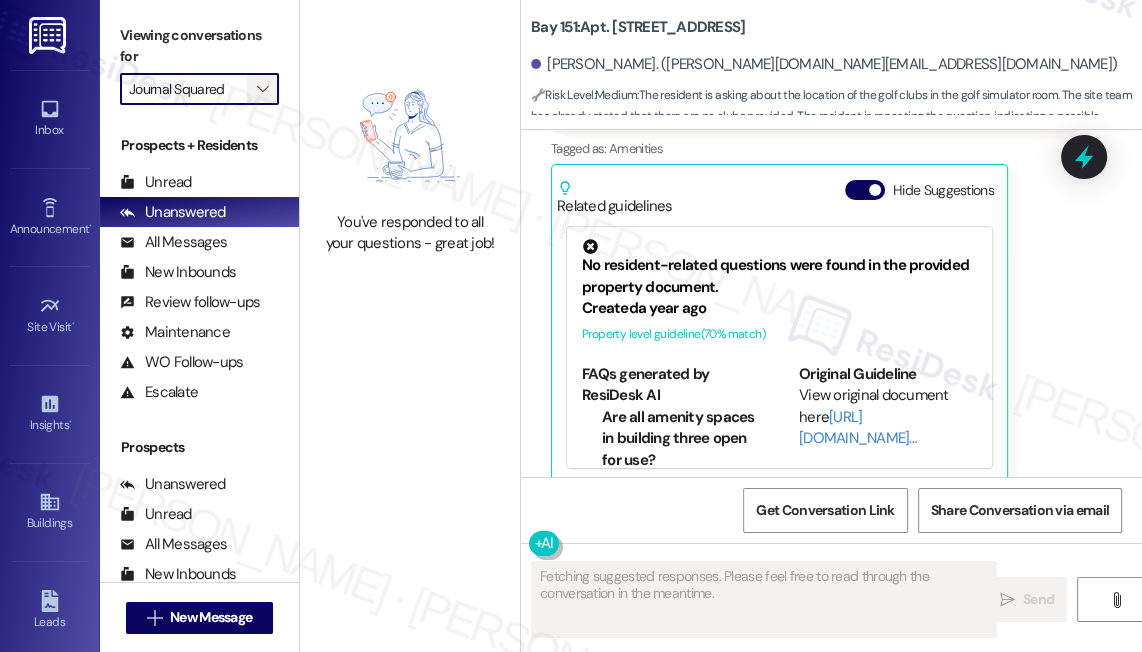type on "Fetching suggested responses. Please feel free to read through the conversation in the meantime." 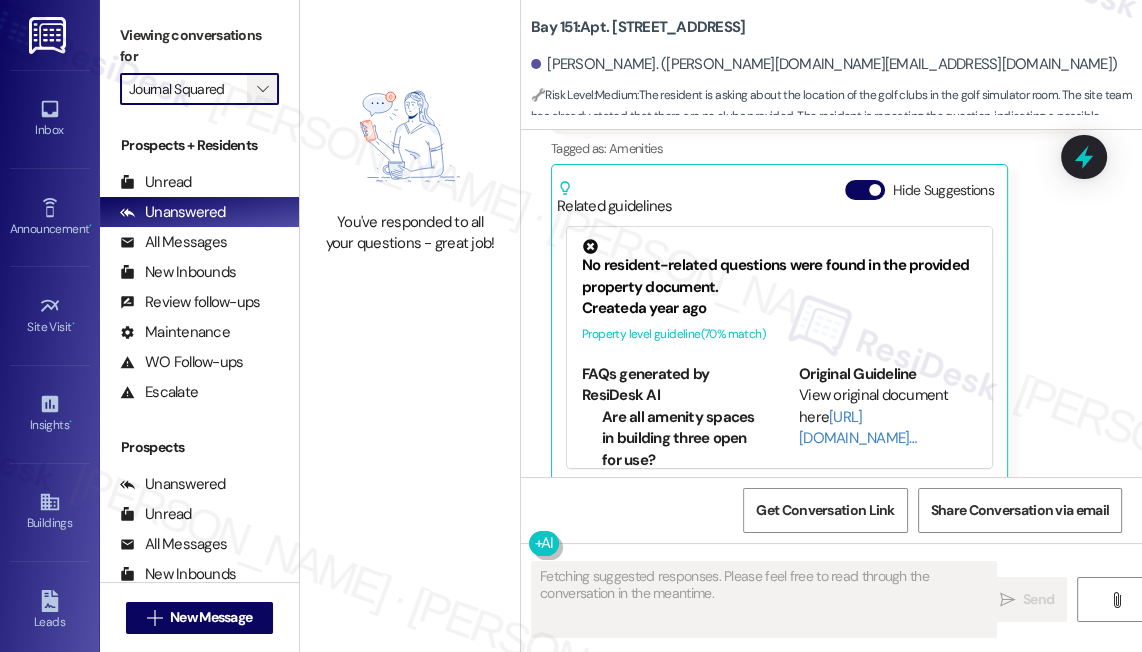 type 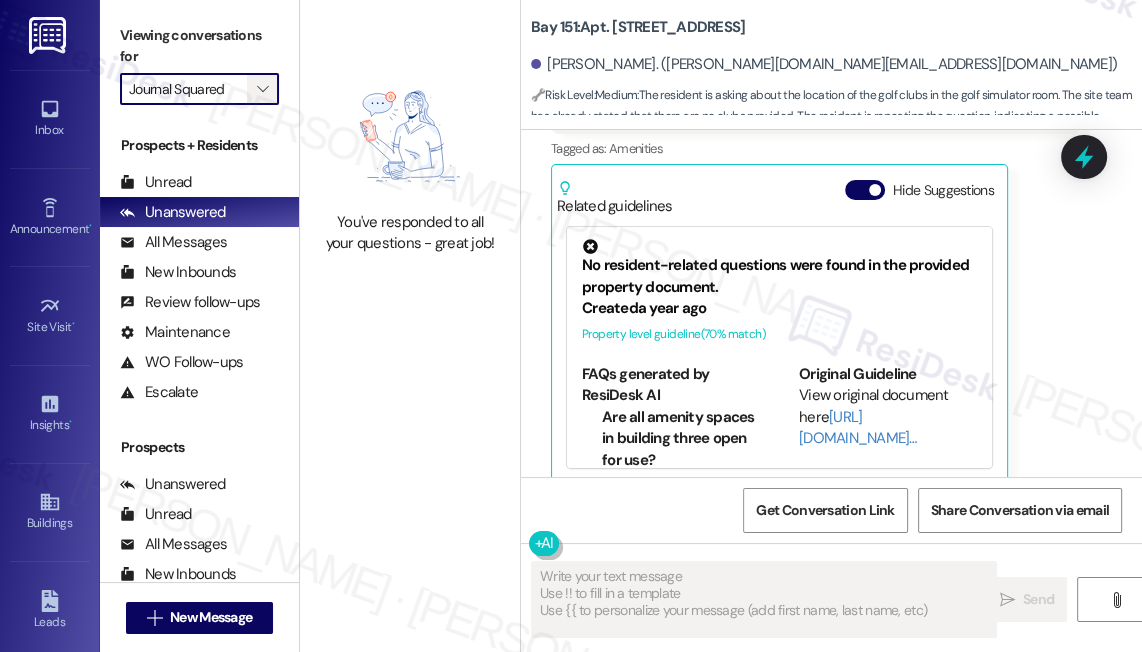 click on "" at bounding box center (262, 89) 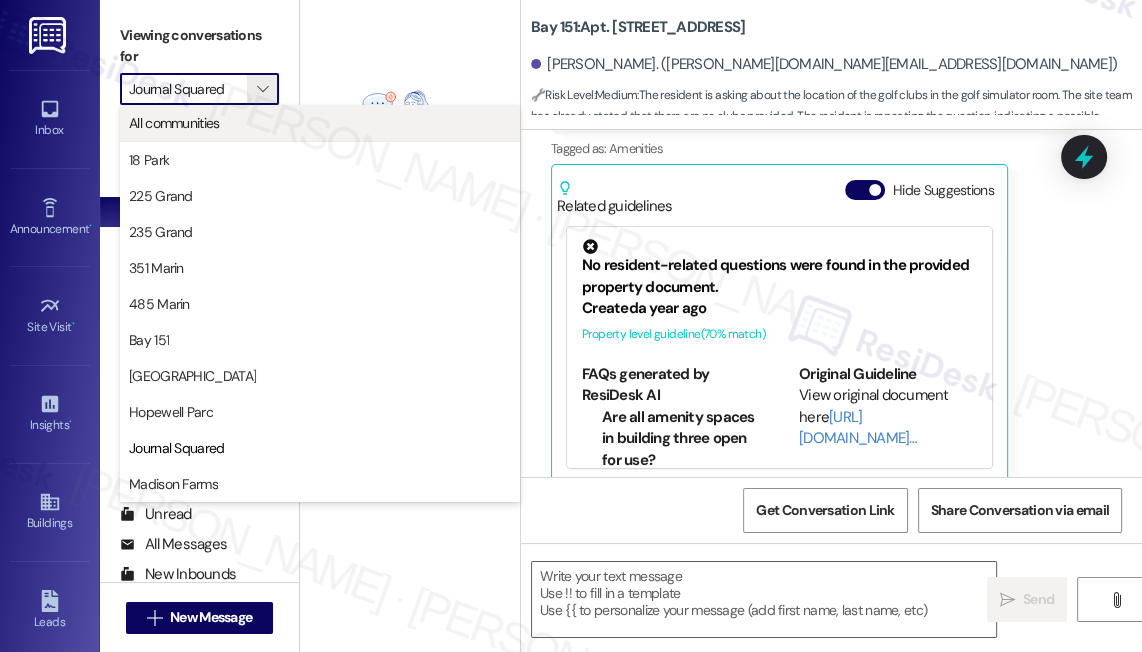 click on "All communities" at bounding box center (320, 123) 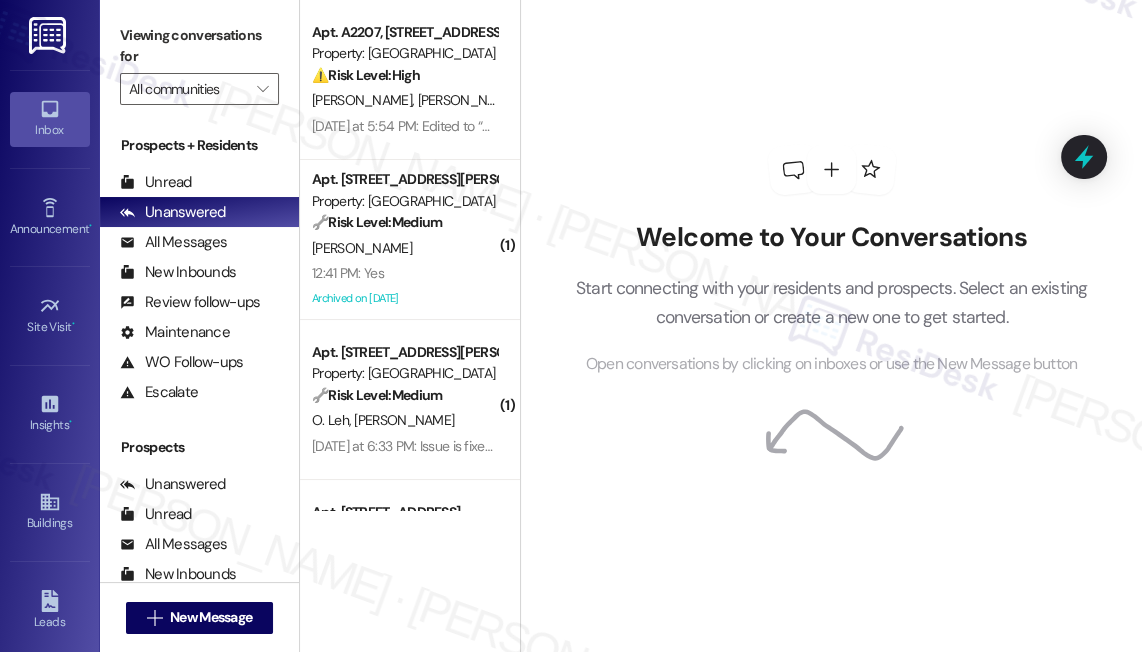 click on "Viewing conversations for All communities " at bounding box center (199, 62) 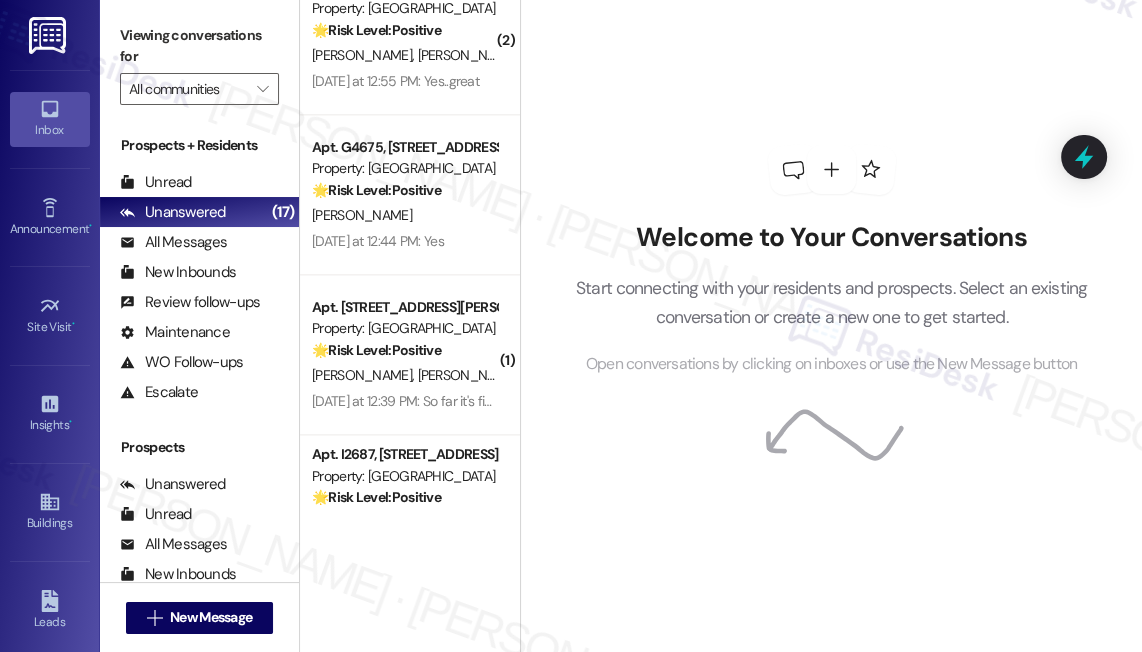 scroll, scrollTop: 2210, scrollLeft: 0, axis: vertical 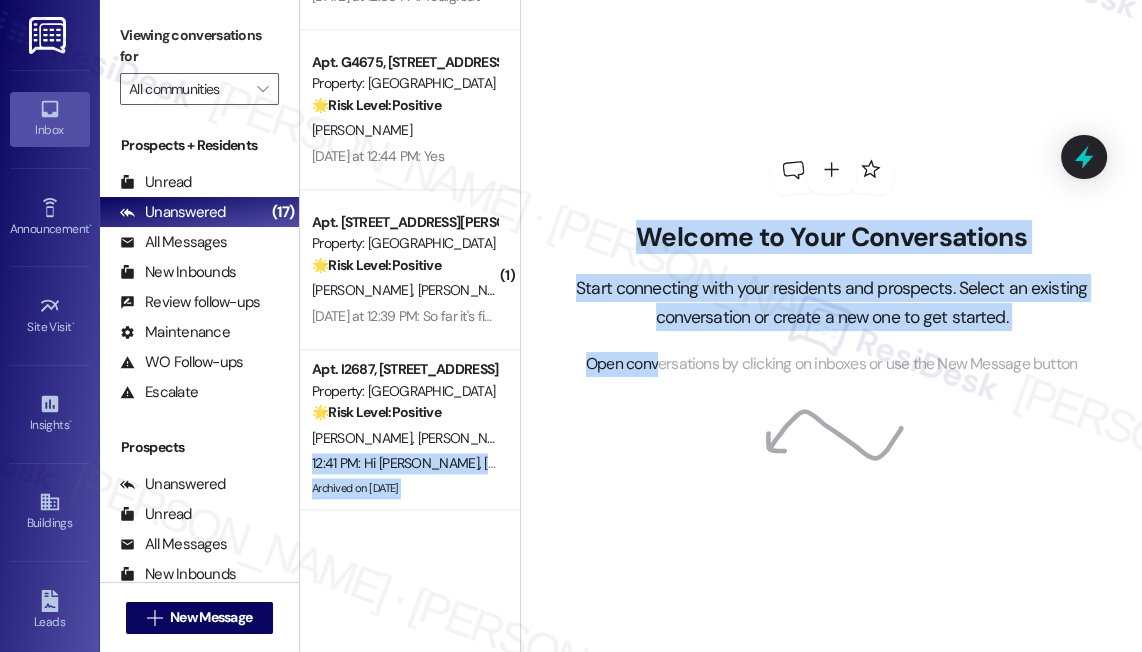 drag, startPoint x: 510, startPoint y: 438, endPoint x: 656, endPoint y: 336, distance: 178.10109 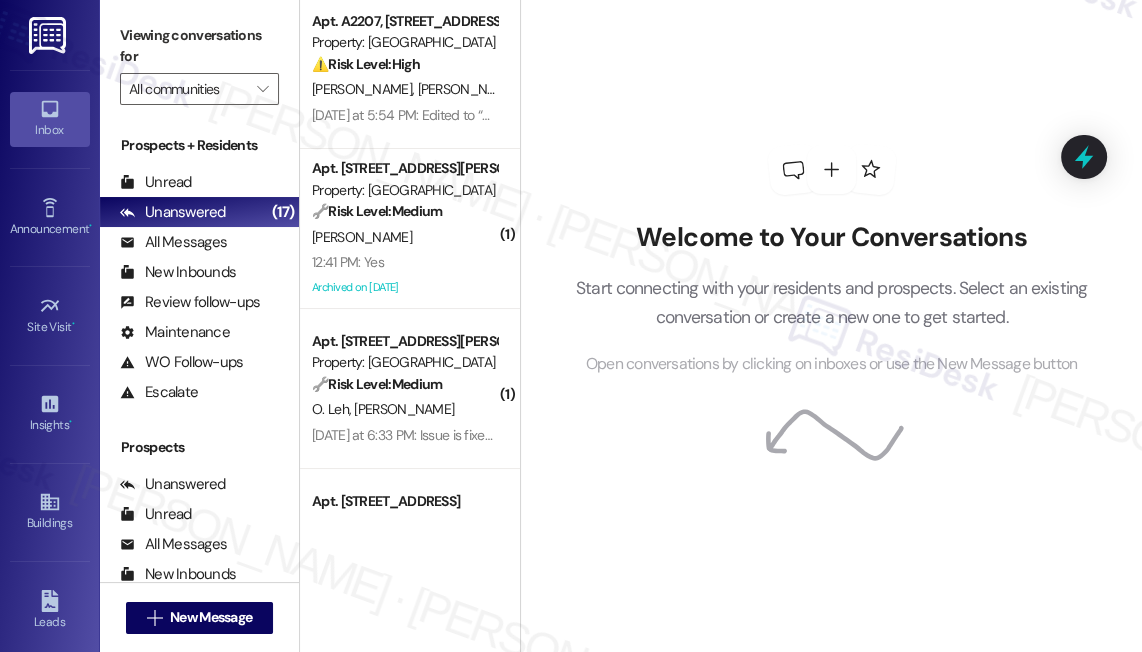 scroll, scrollTop: 0, scrollLeft: 0, axis: both 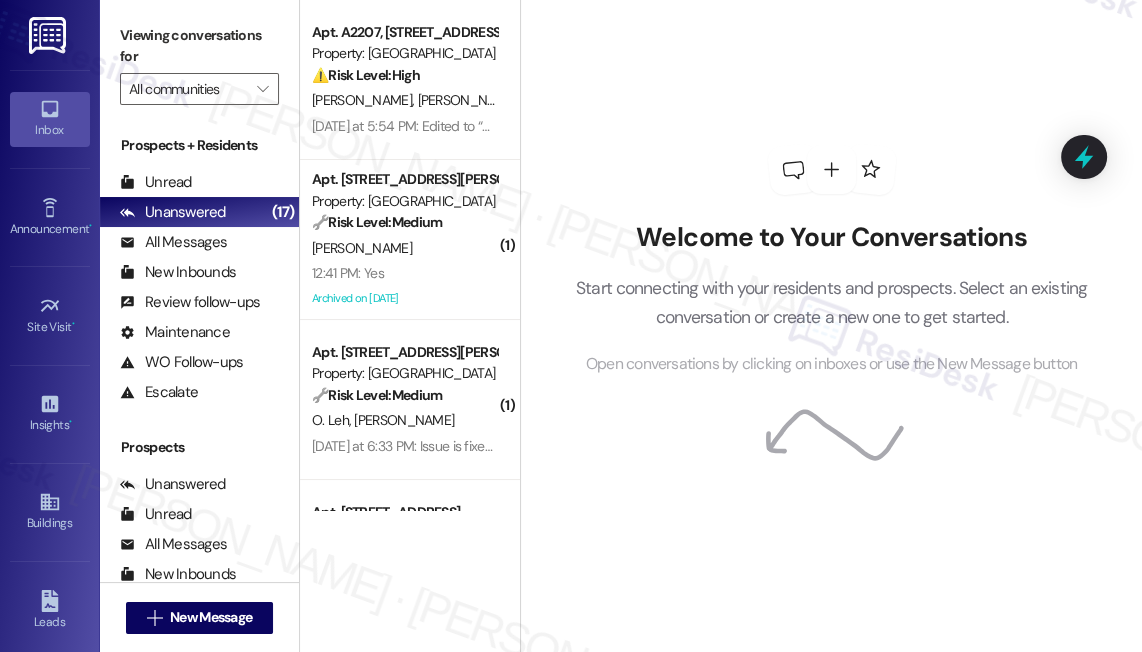 click on "Welcome to Your Conversations Start connecting with your residents and prospects. Select an existing conversation or create a new one to get started. Open conversations by clicking on inboxes or use the New Message button" at bounding box center [832, 261] 